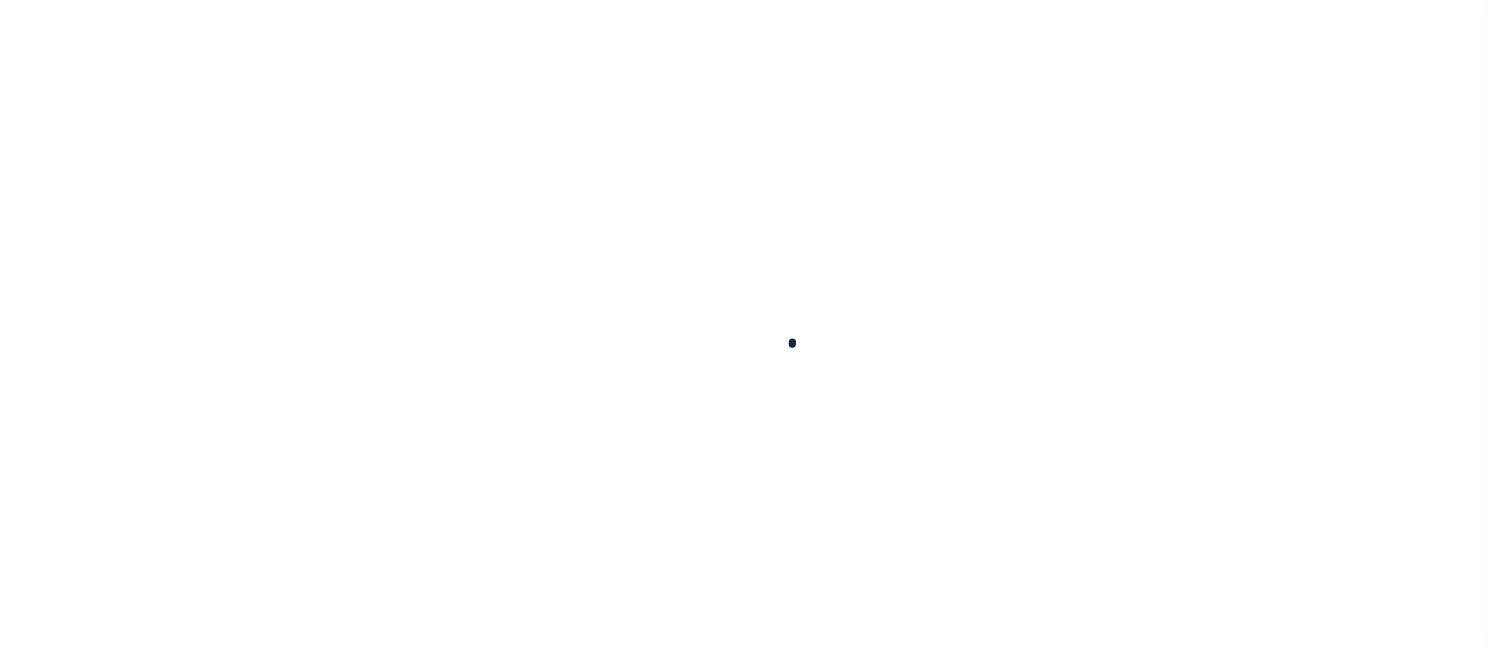 scroll, scrollTop: 0, scrollLeft: 0, axis: both 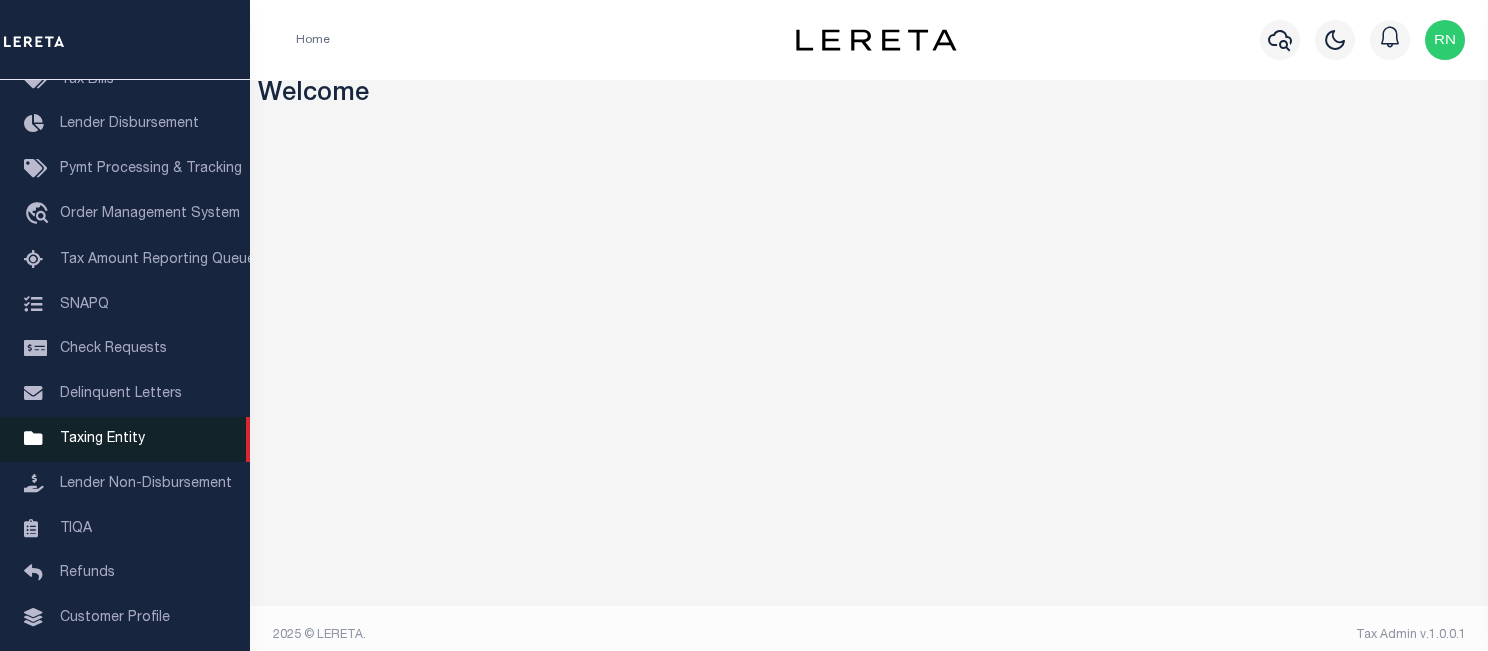 click on "Taxing Entity" at bounding box center (102, 439) 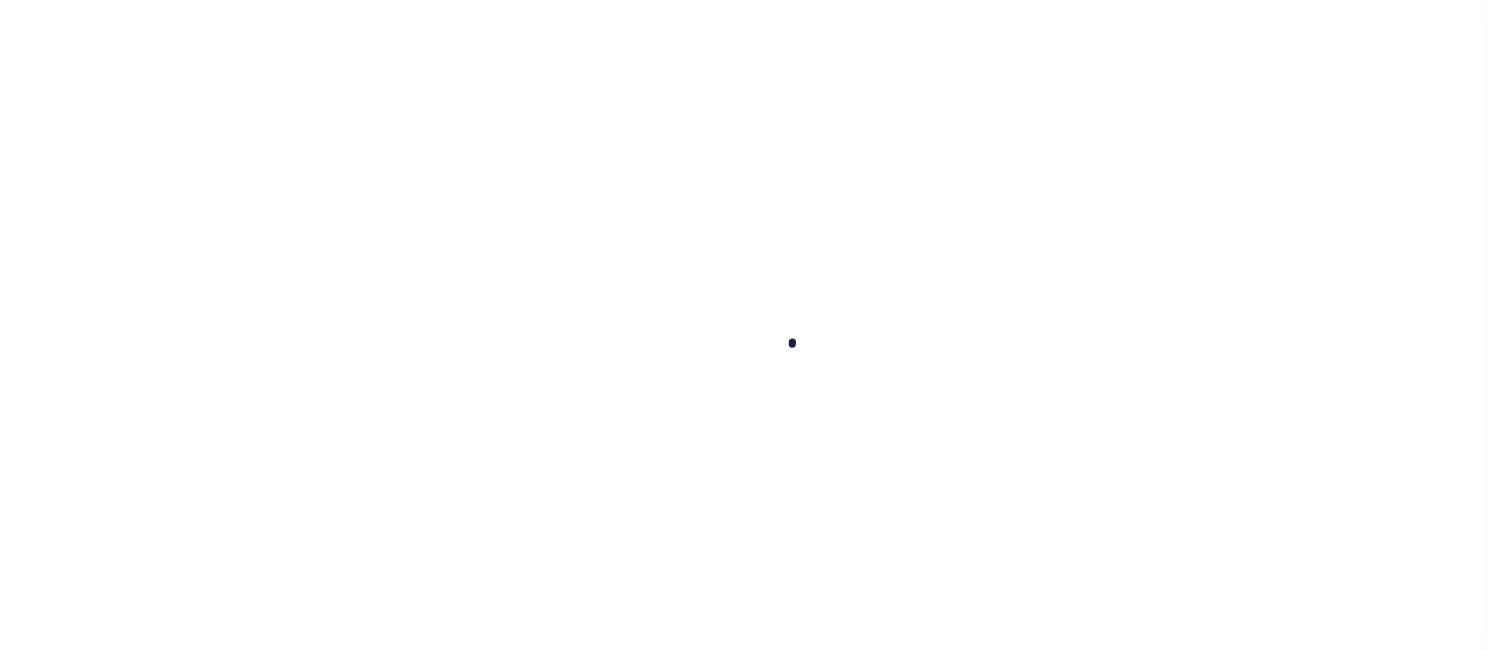 scroll, scrollTop: 0, scrollLeft: 0, axis: both 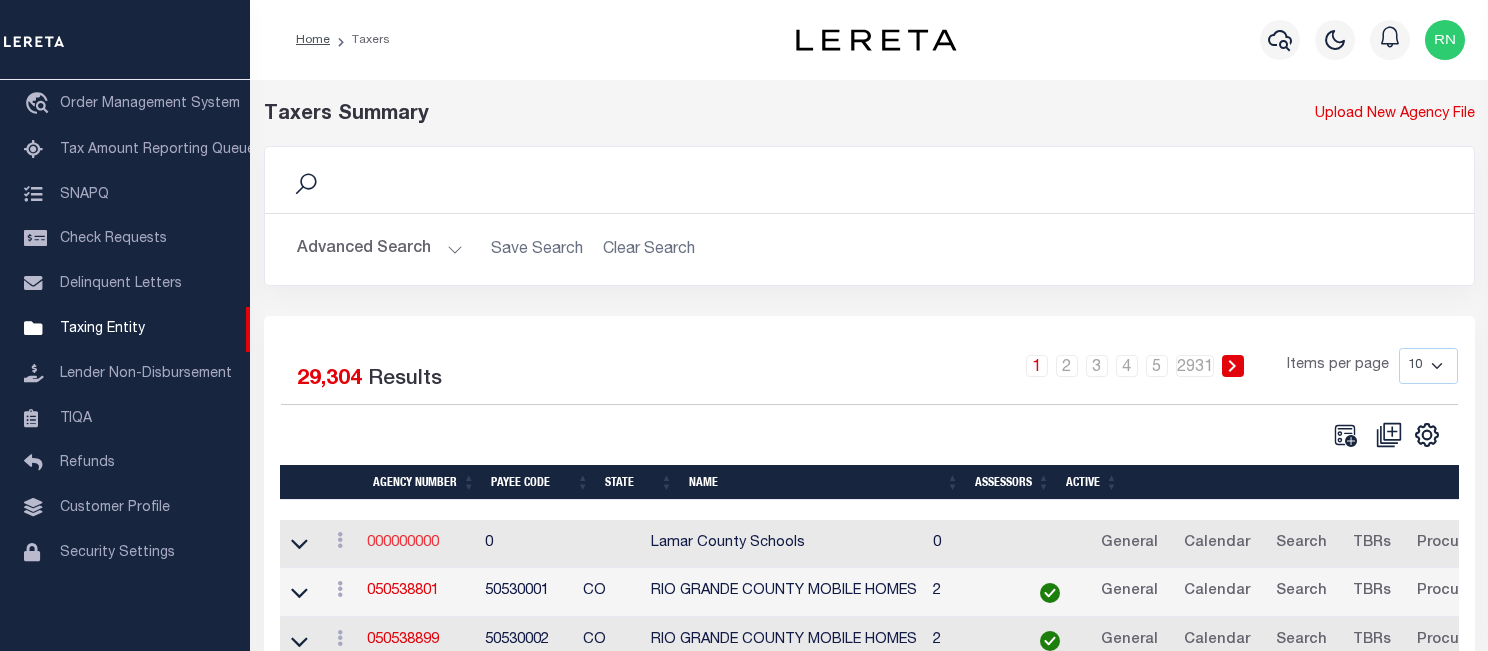 click on "000000000" at bounding box center [403, 543] 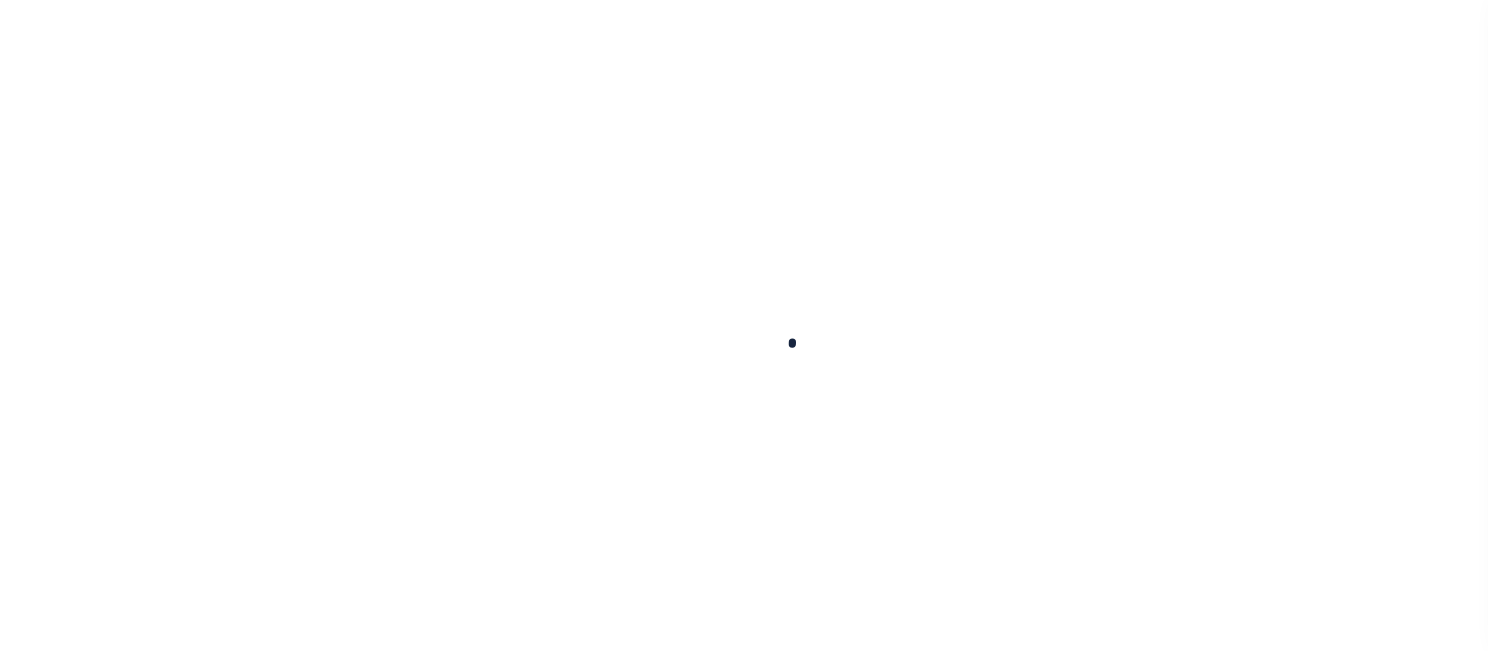 select 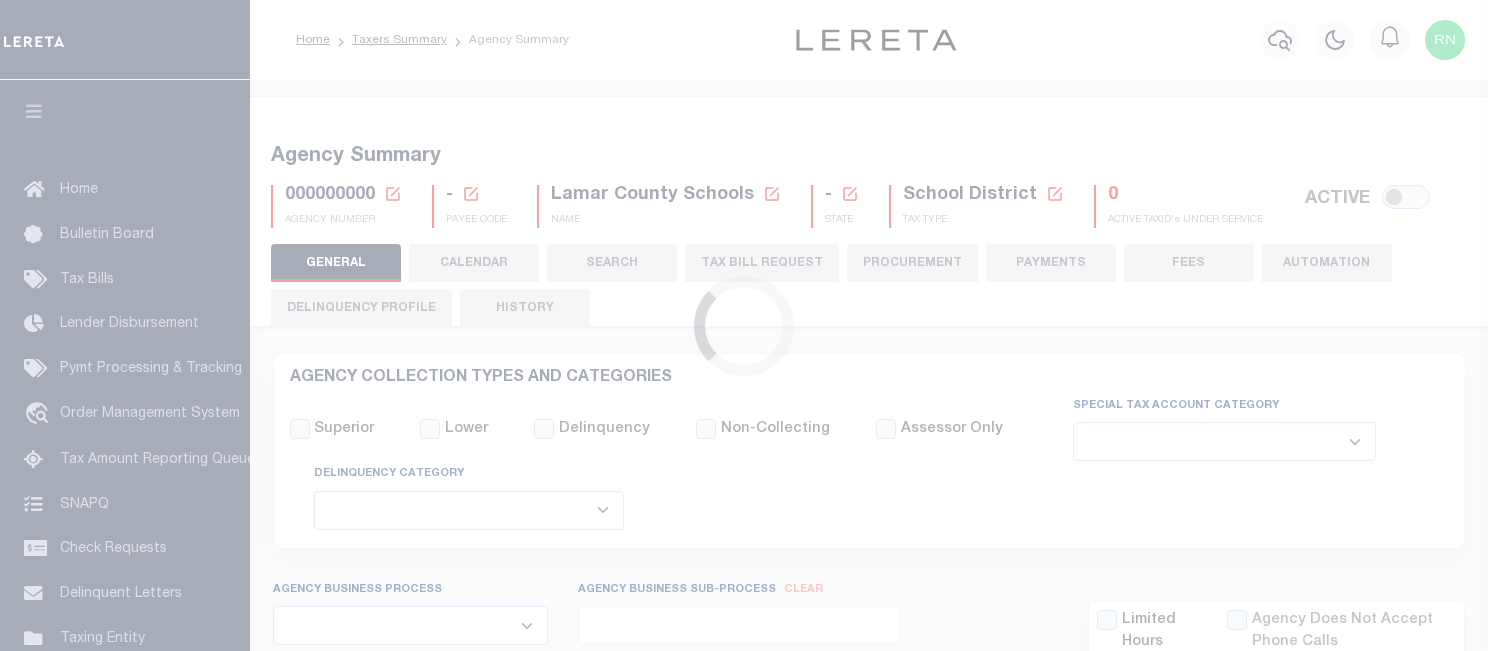 checkbox on "false" 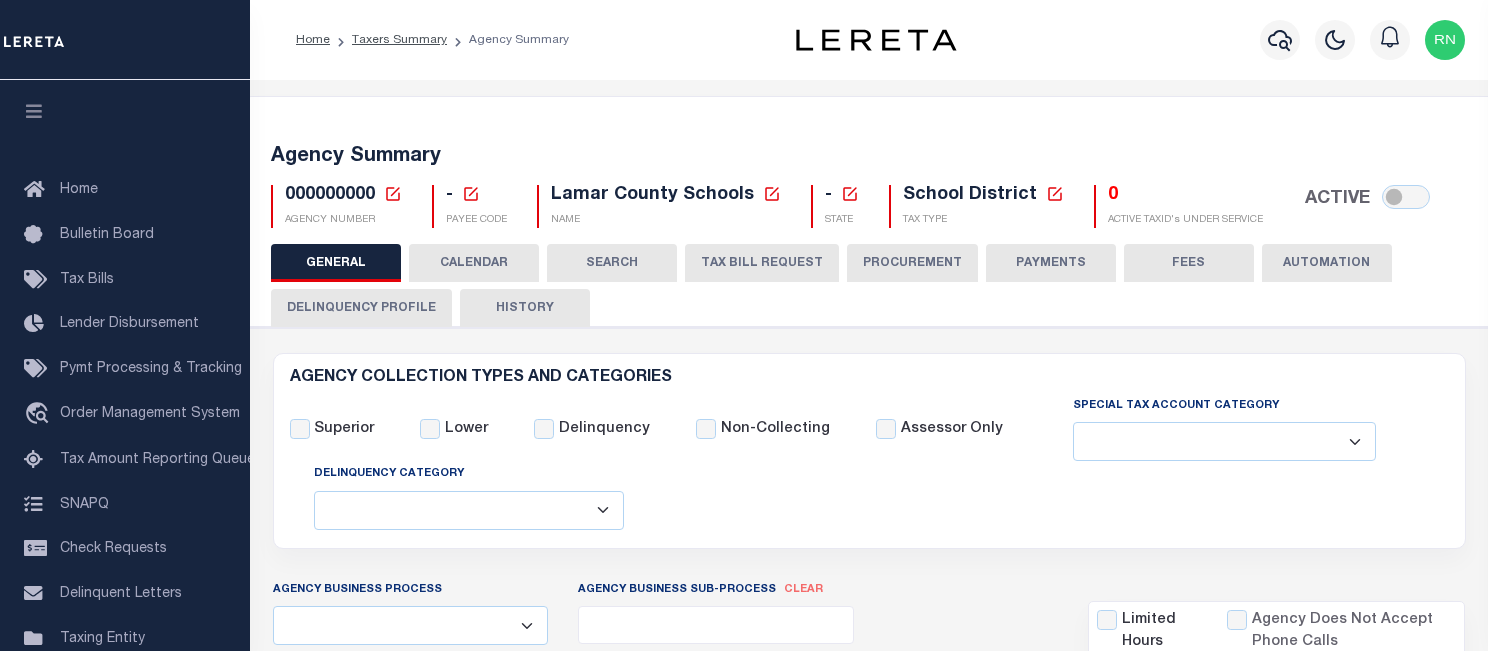 click 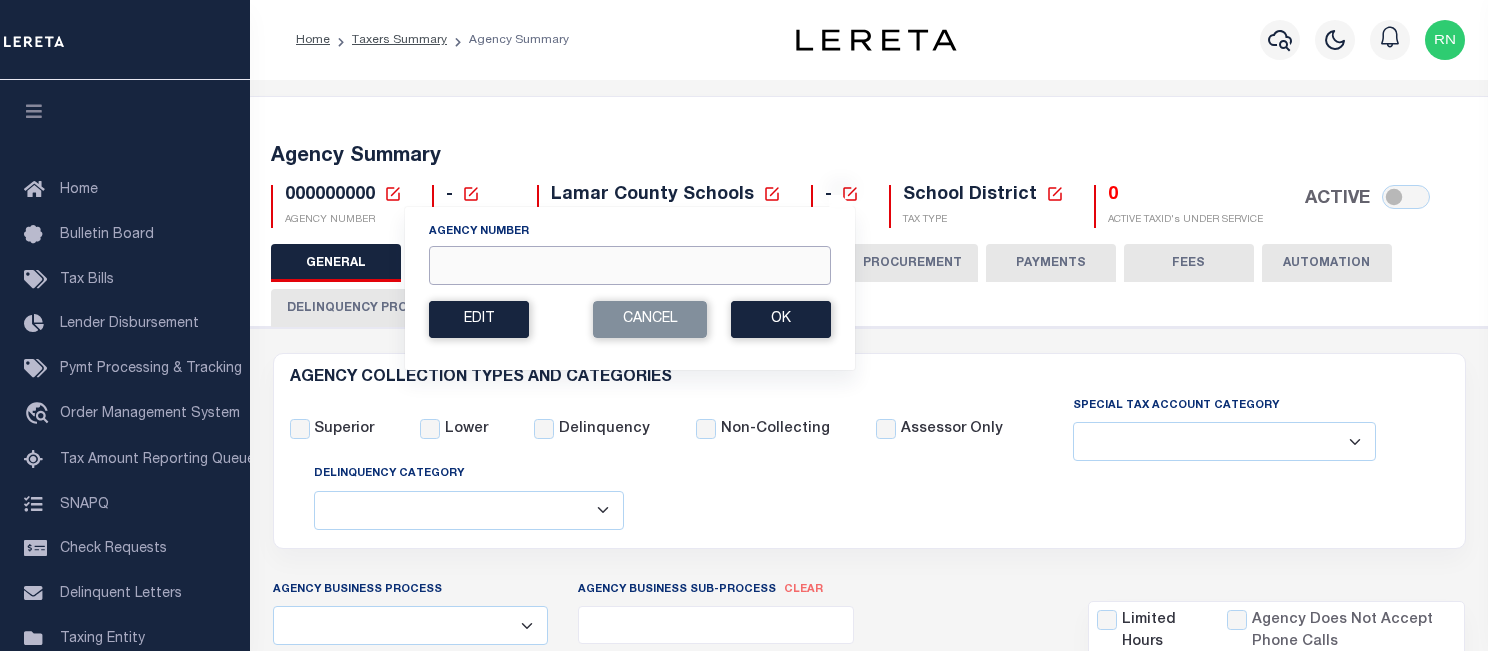 click on "Agency Number" at bounding box center [630, 265] 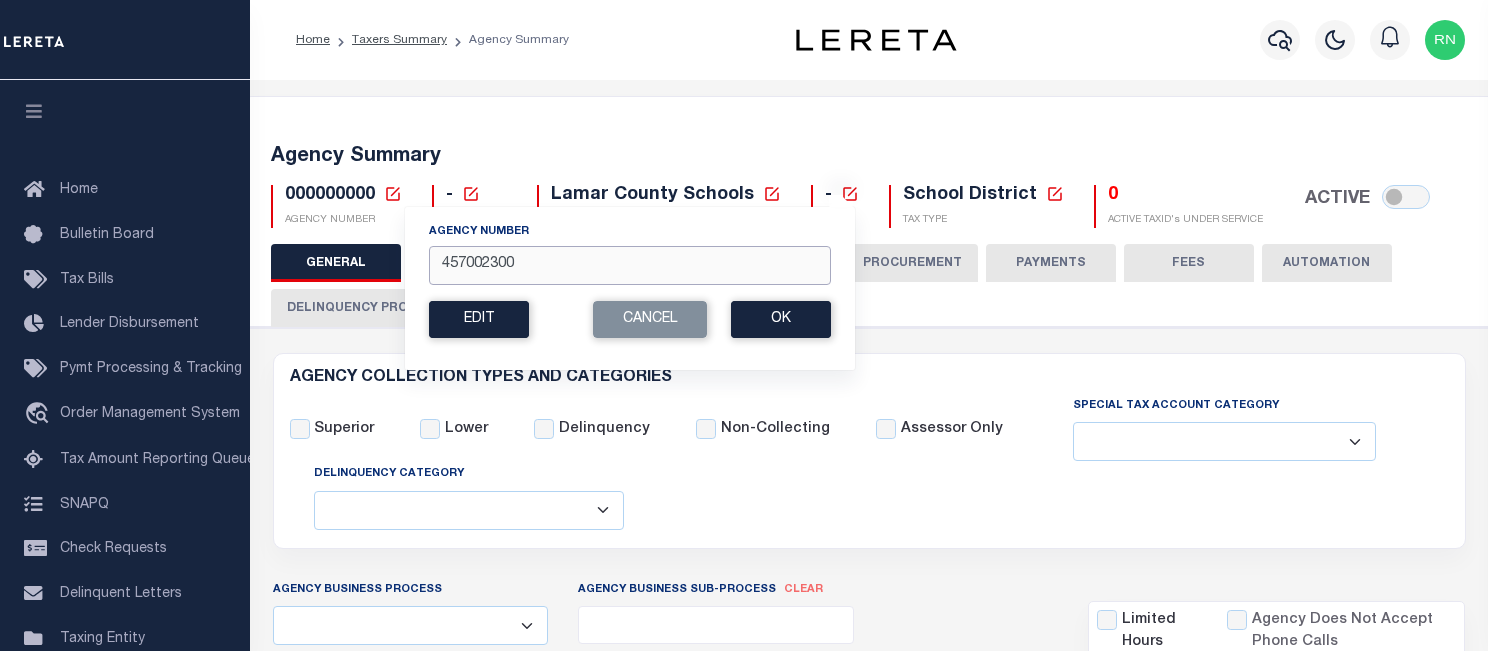type on "457002300" 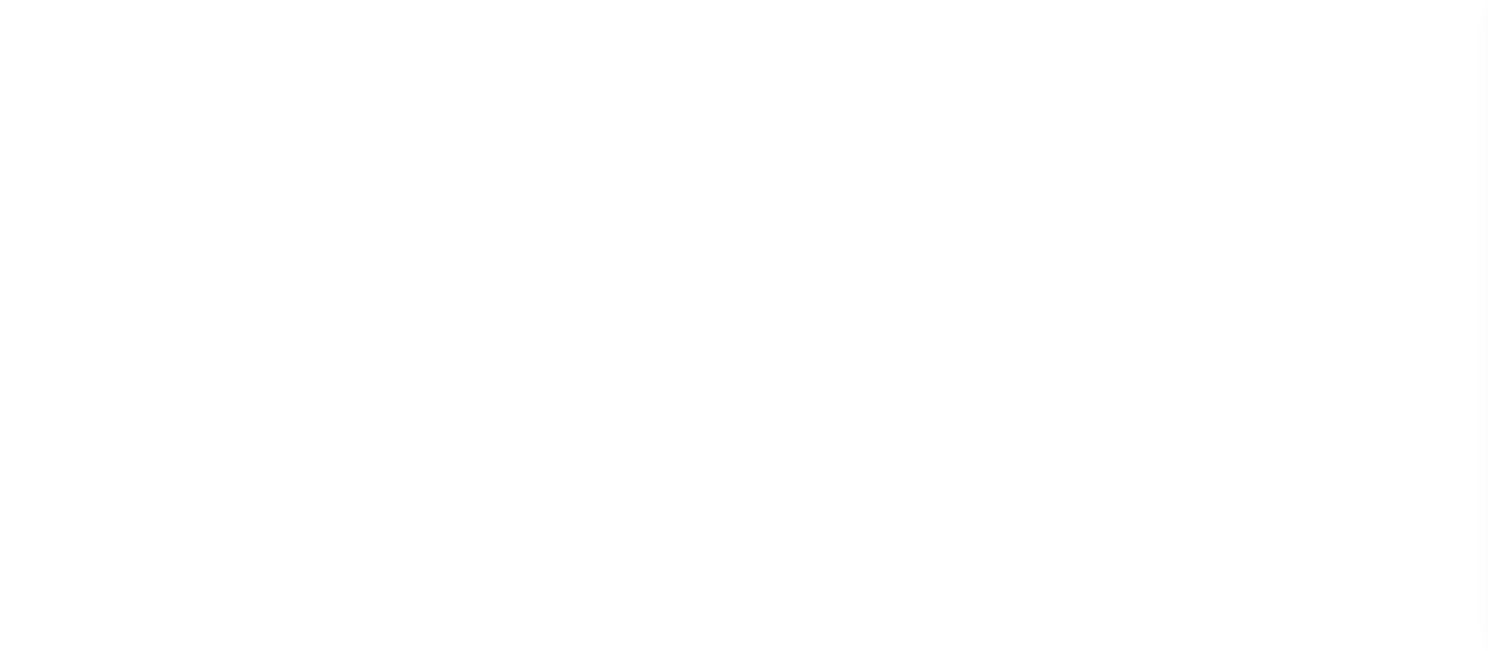 select 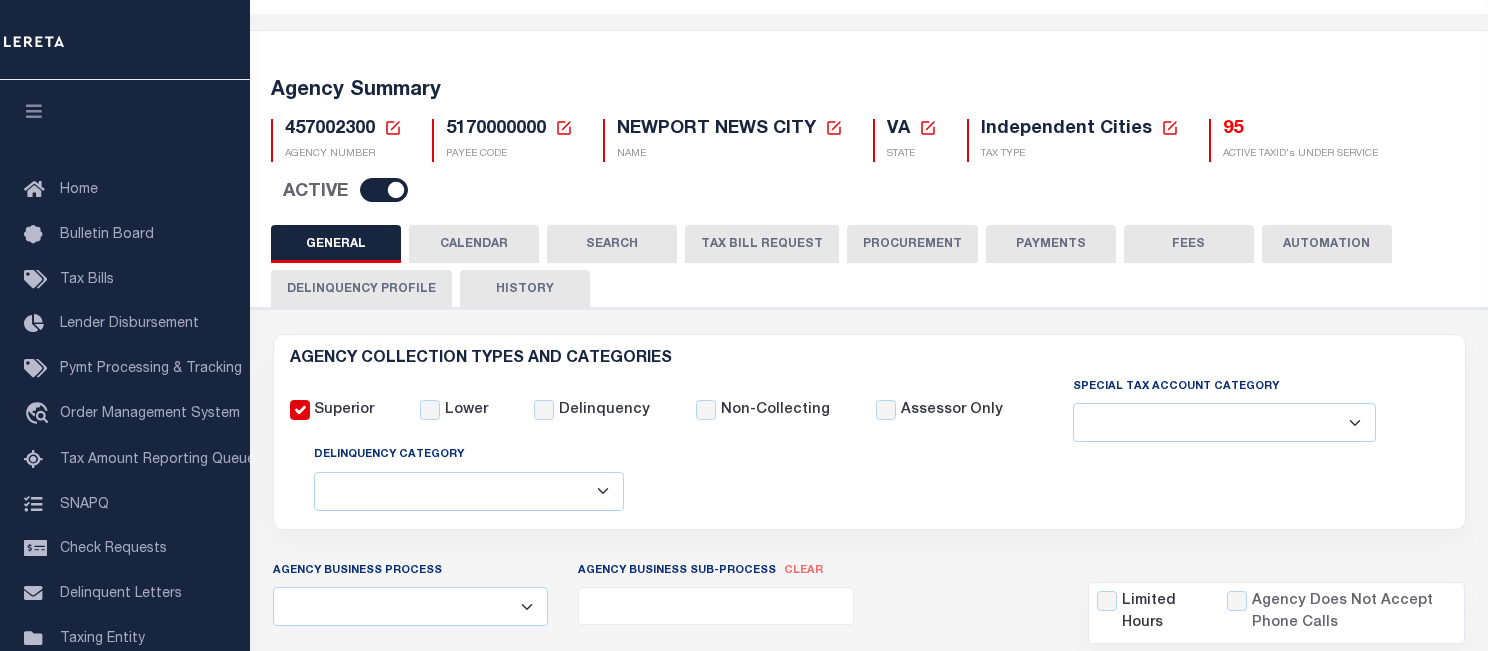 scroll, scrollTop: 0, scrollLeft: 0, axis: both 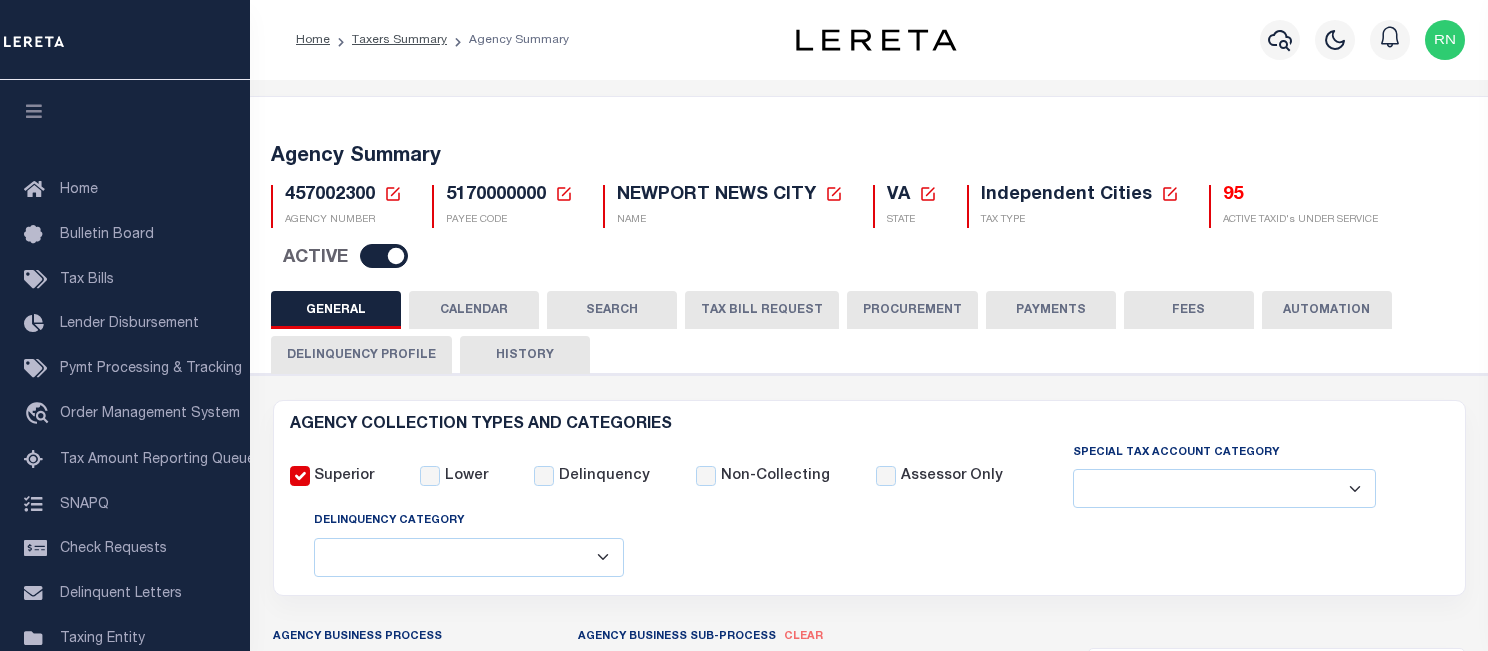 click on "TAX BILL REQUEST" at bounding box center [762, 310] 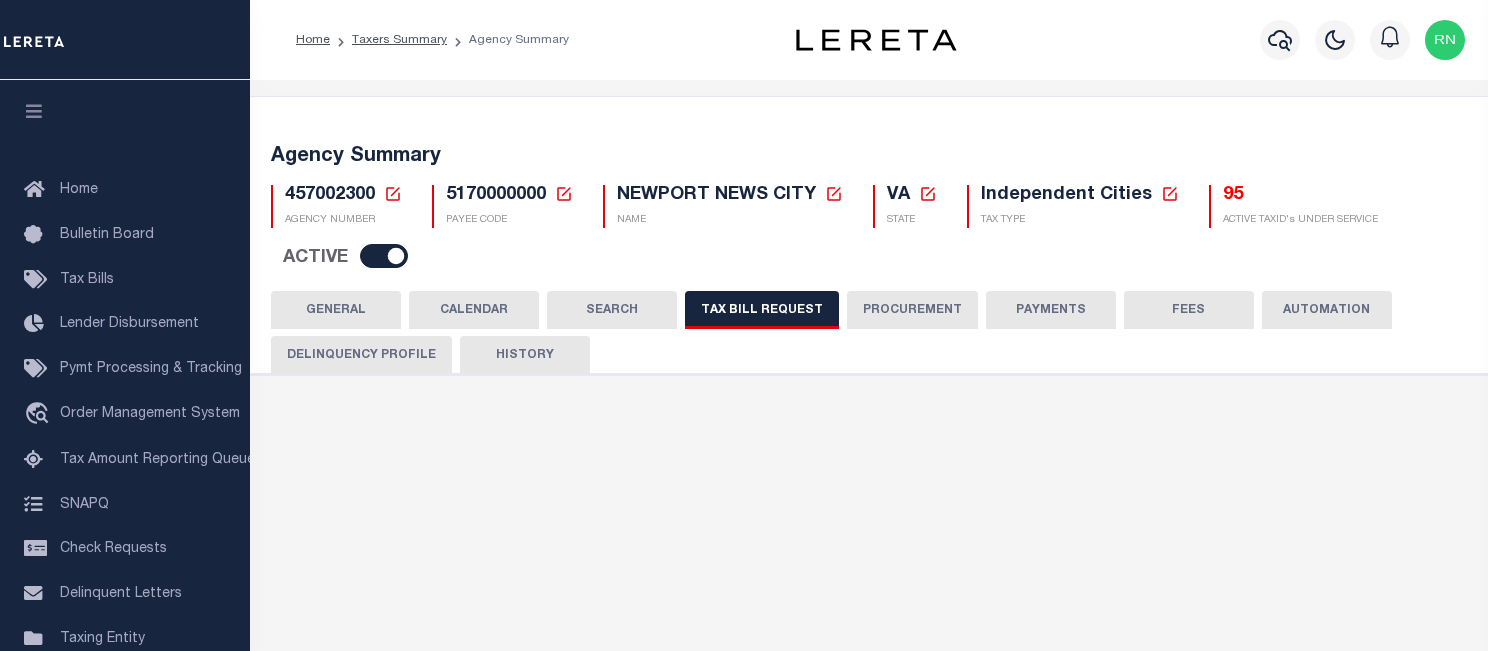 select on "29" 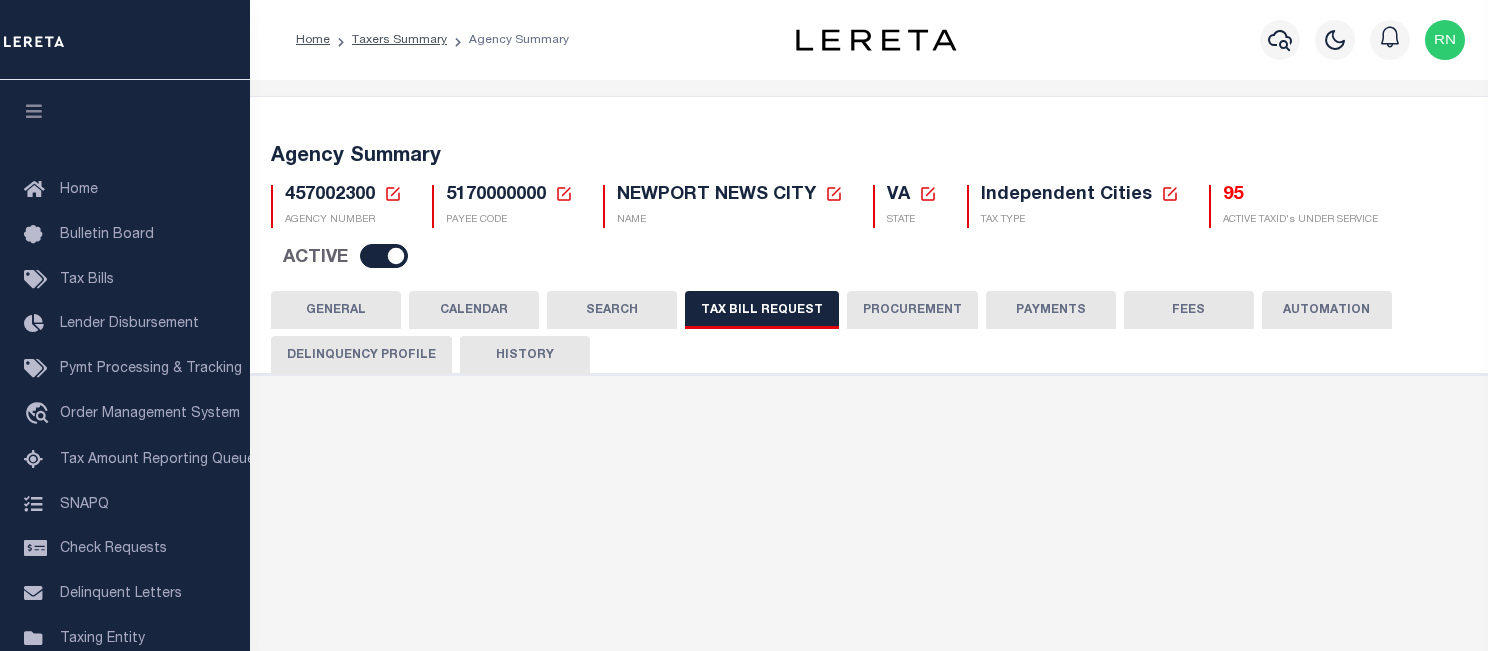 select on "22" 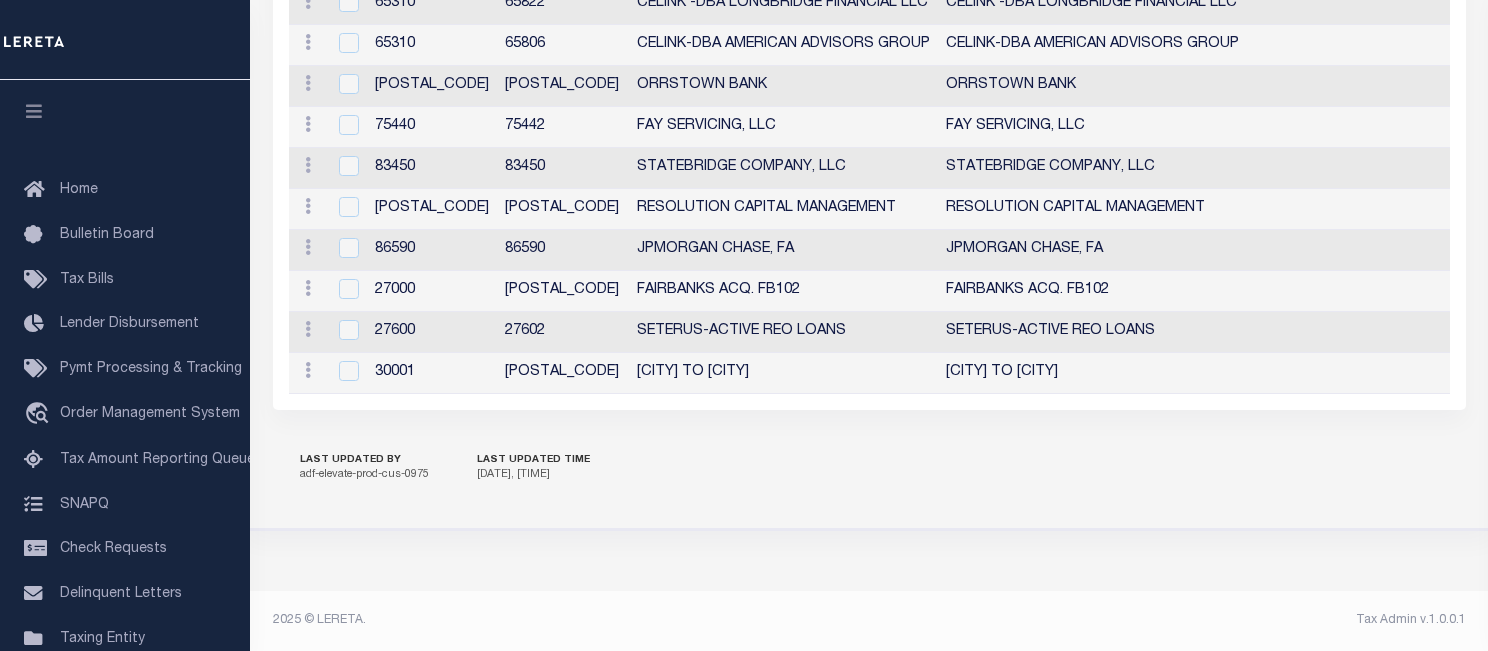 scroll, scrollTop: 2631, scrollLeft: 0, axis: vertical 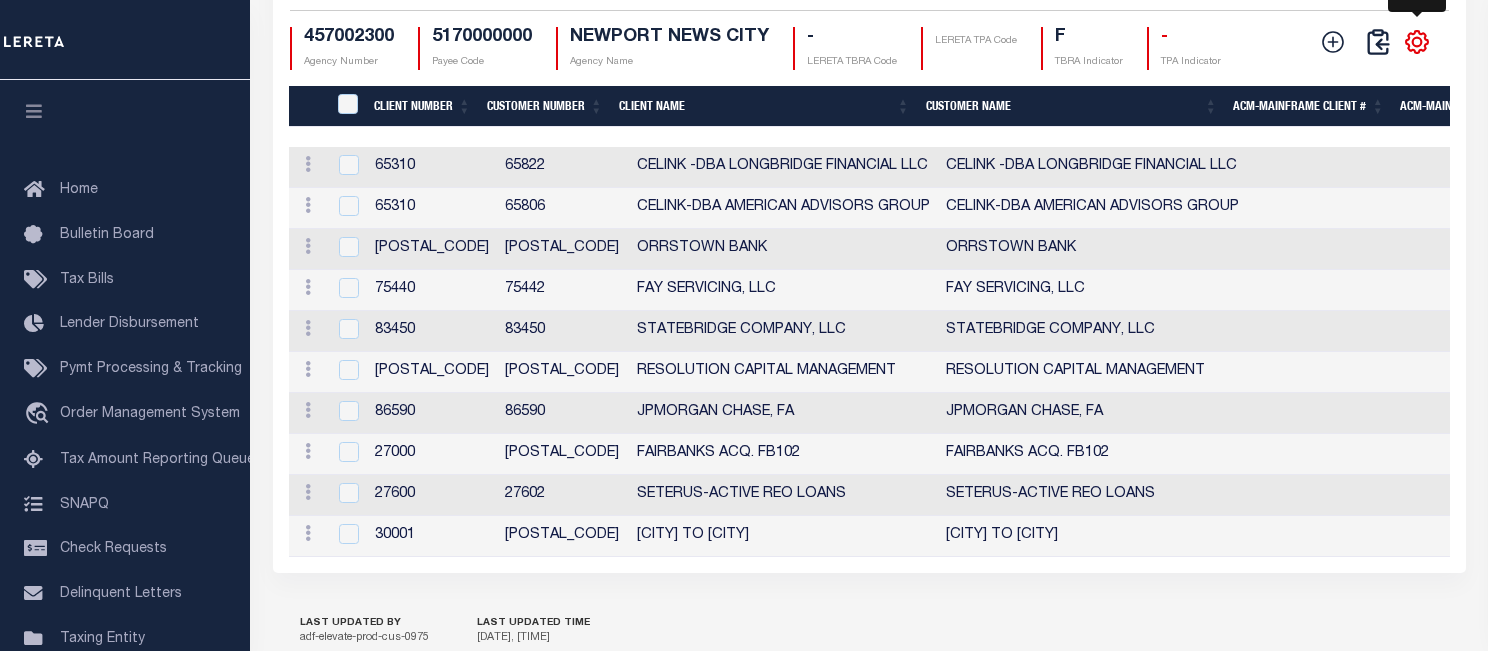 click 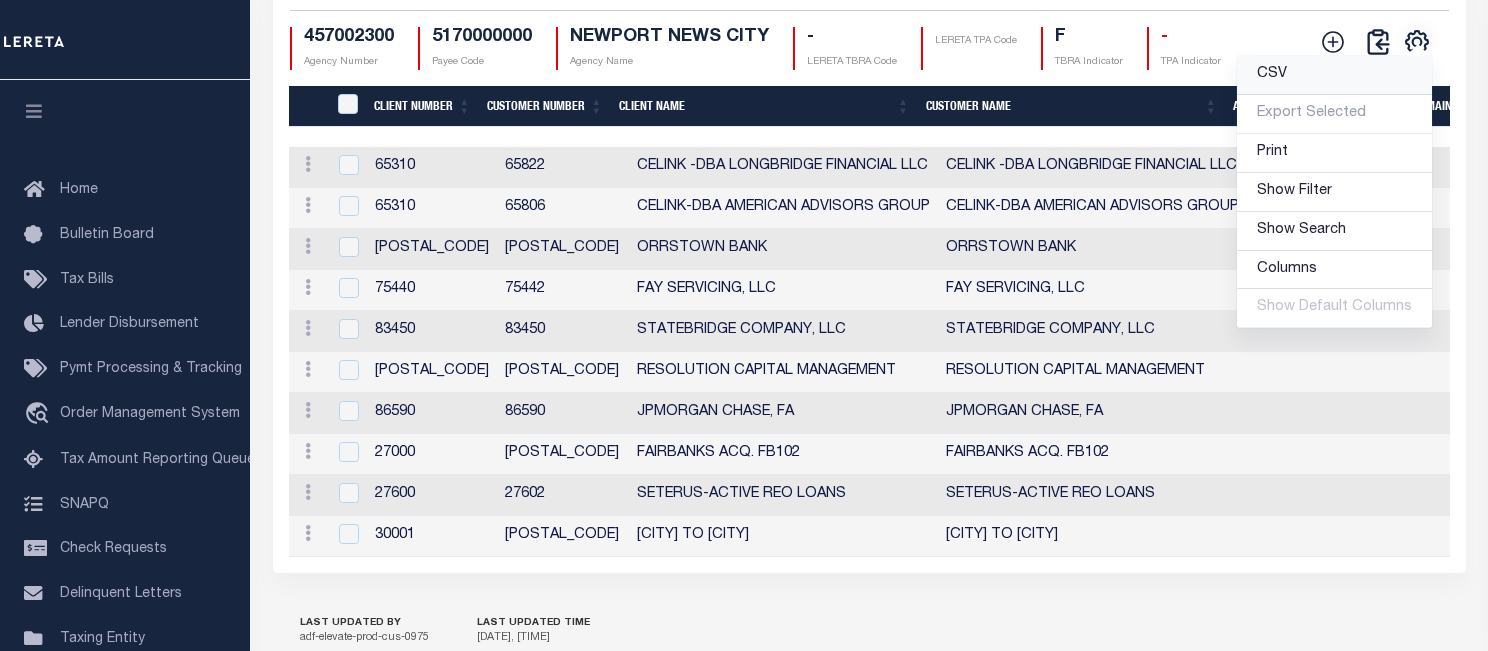 click on "CSV" at bounding box center [1272, 74] 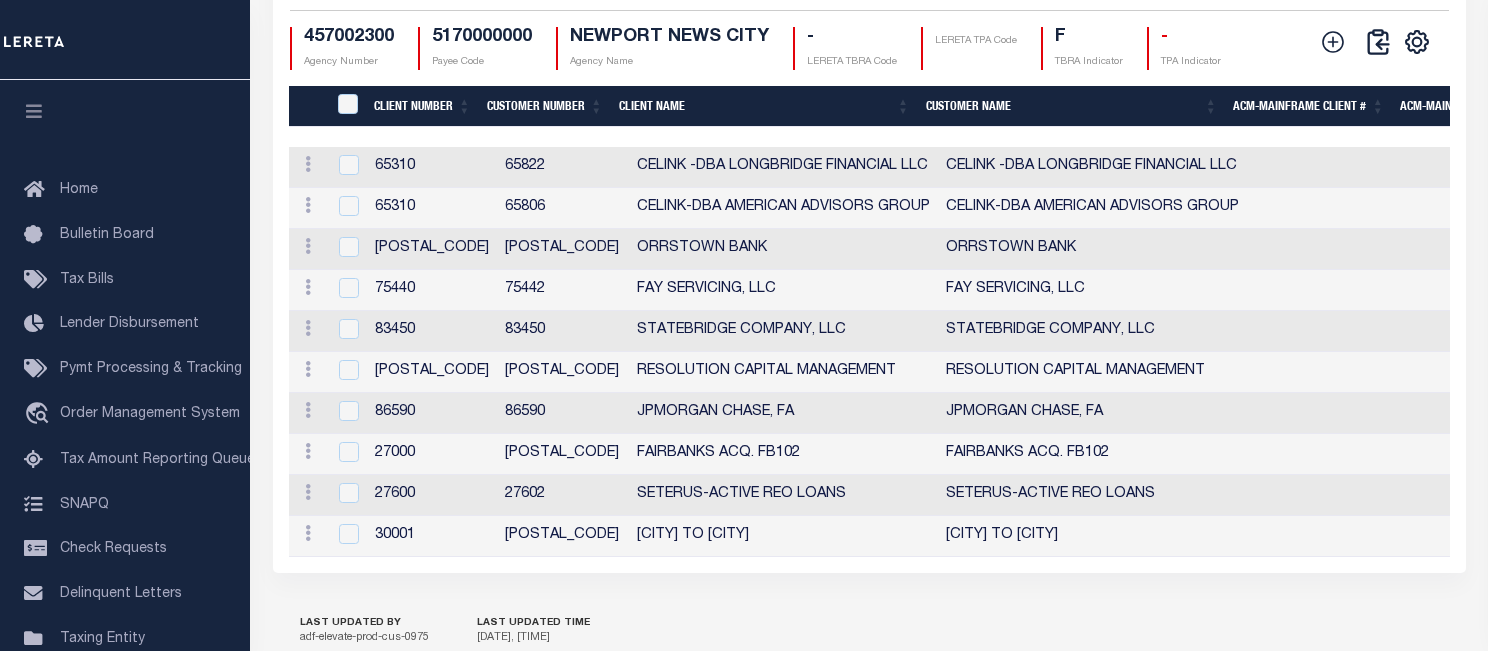 click on "CSV   Export Selected   Print   Show Filter   Show Search   Columns 0:   1: CustomerPayeeID 2: Client Number 3: Customer Number 4: Client Name 5: Customer Name 6: ACM-Mainframe Client # 7: ACM-Mainframe Customer # 8: Active Customer? 9: External Customer 10: Customer TBRA 11: Customer TPA 12: Last LERETA TBRA 13: Last Customer TBRA 14: Total Escrowed Liens 15: Total Non-Escrowed Liens 16: Lien Service Override 17: Date Updated 18: Updated By   Show Default Columns" at bounding box center [1417, 42] 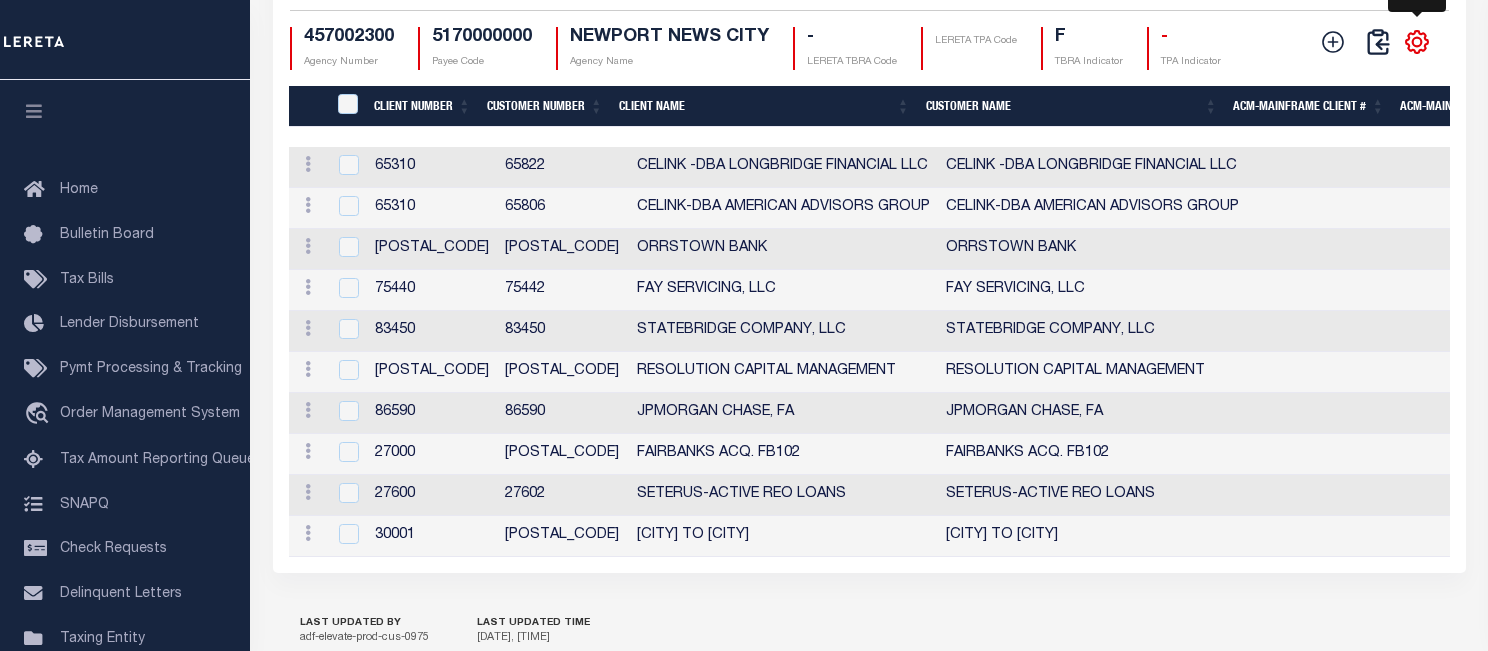 click 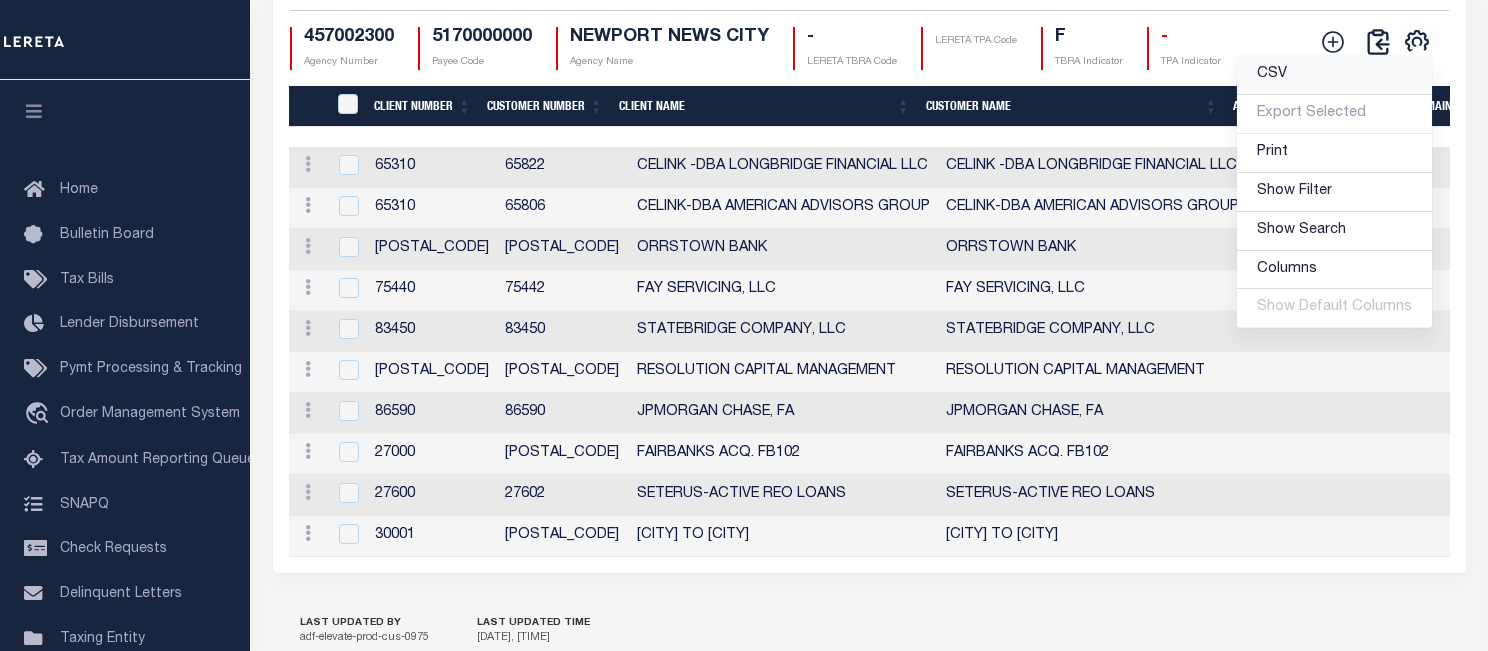 click on "CSV" at bounding box center [1334, 75] 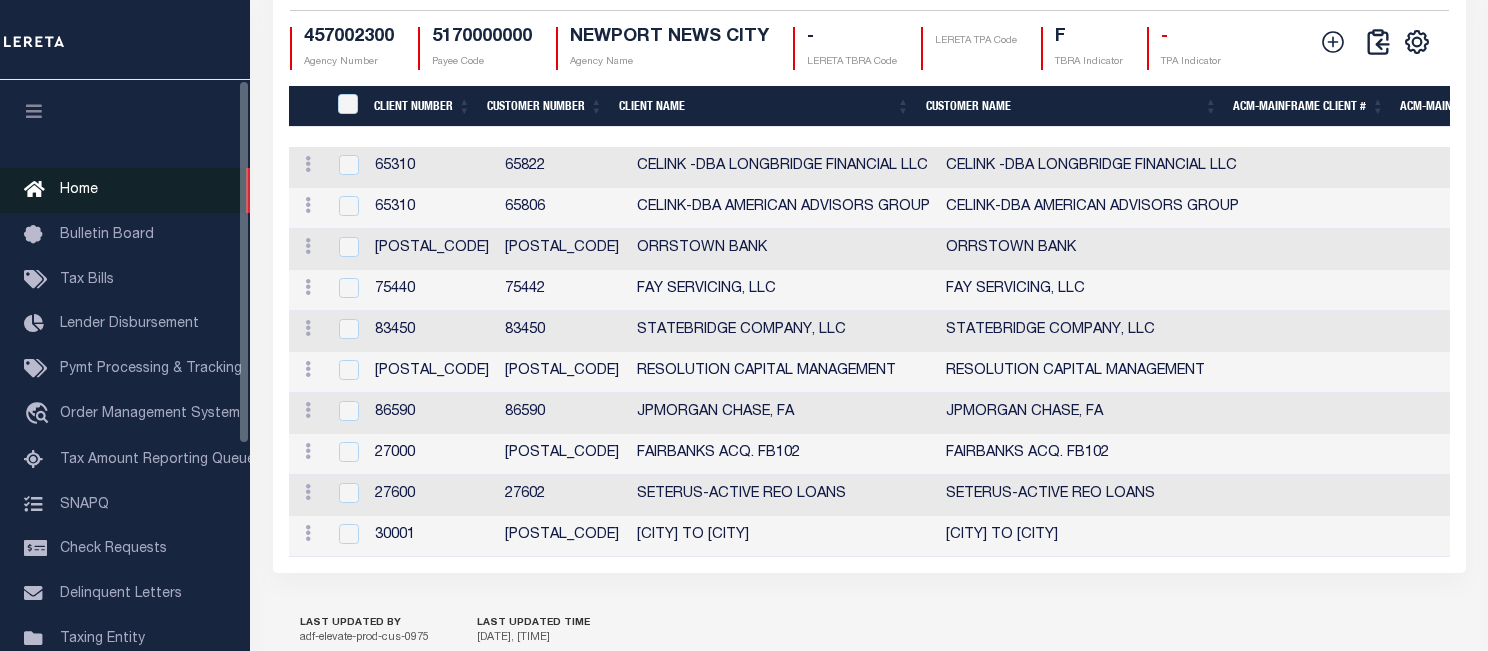 click on "Home" at bounding box center (125, 190) 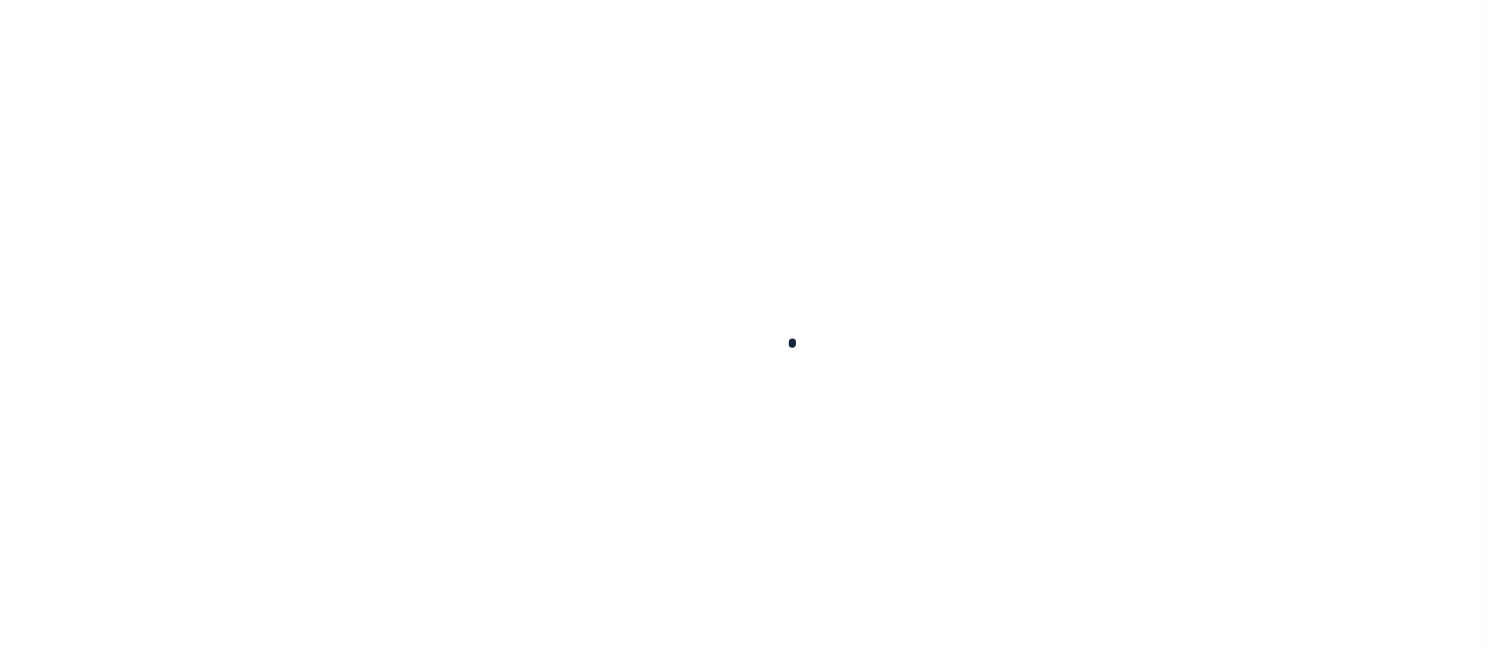 scroll, scrollTop: 0, scrollLeft: 0, axis: both 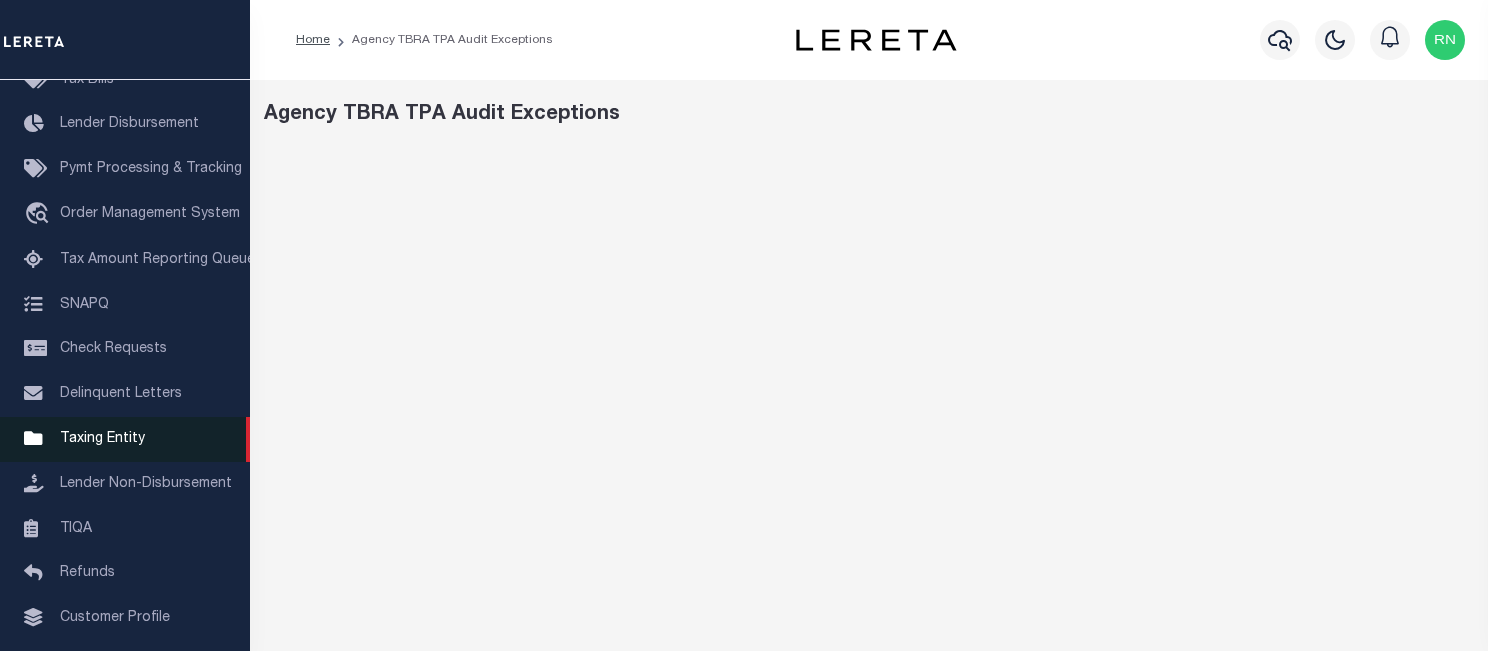 click on "Taxing Entity" at bounding box center [102, 439] 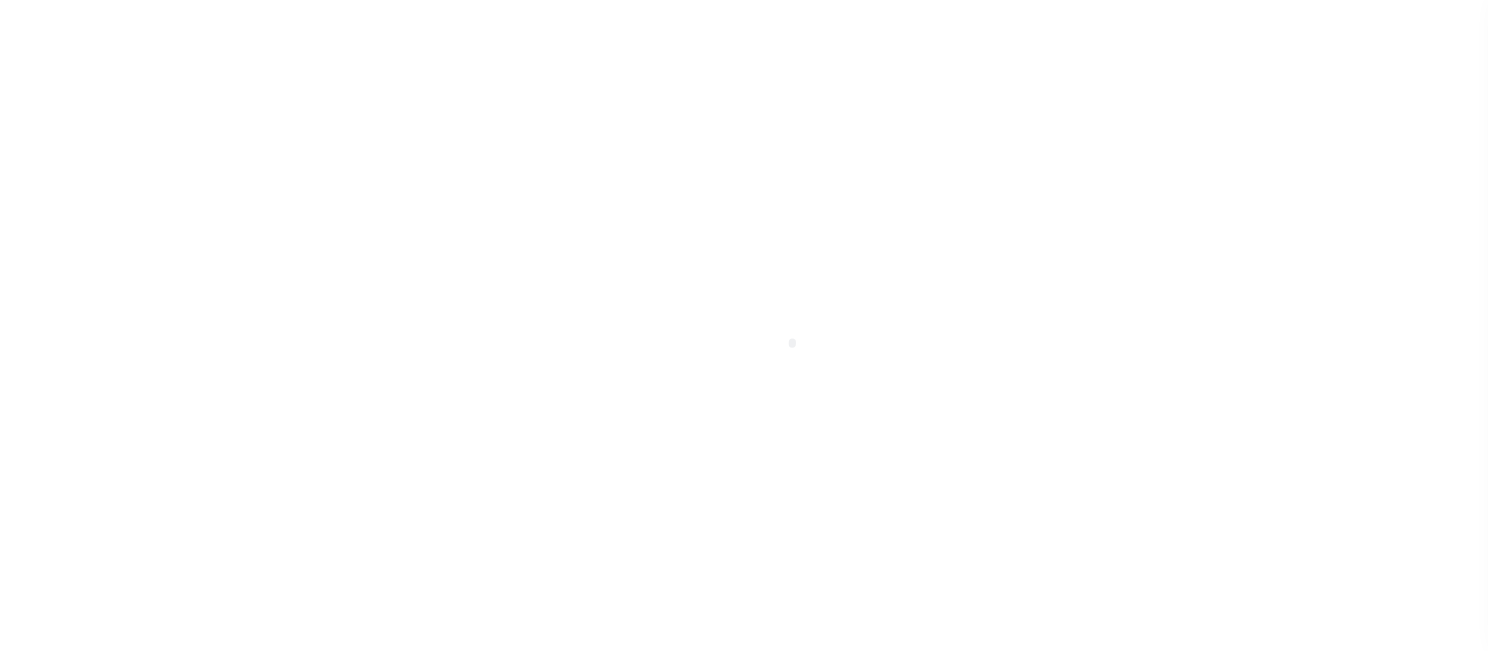 scroll, scrollTop: 0, scrollLeft: 0, axis: both 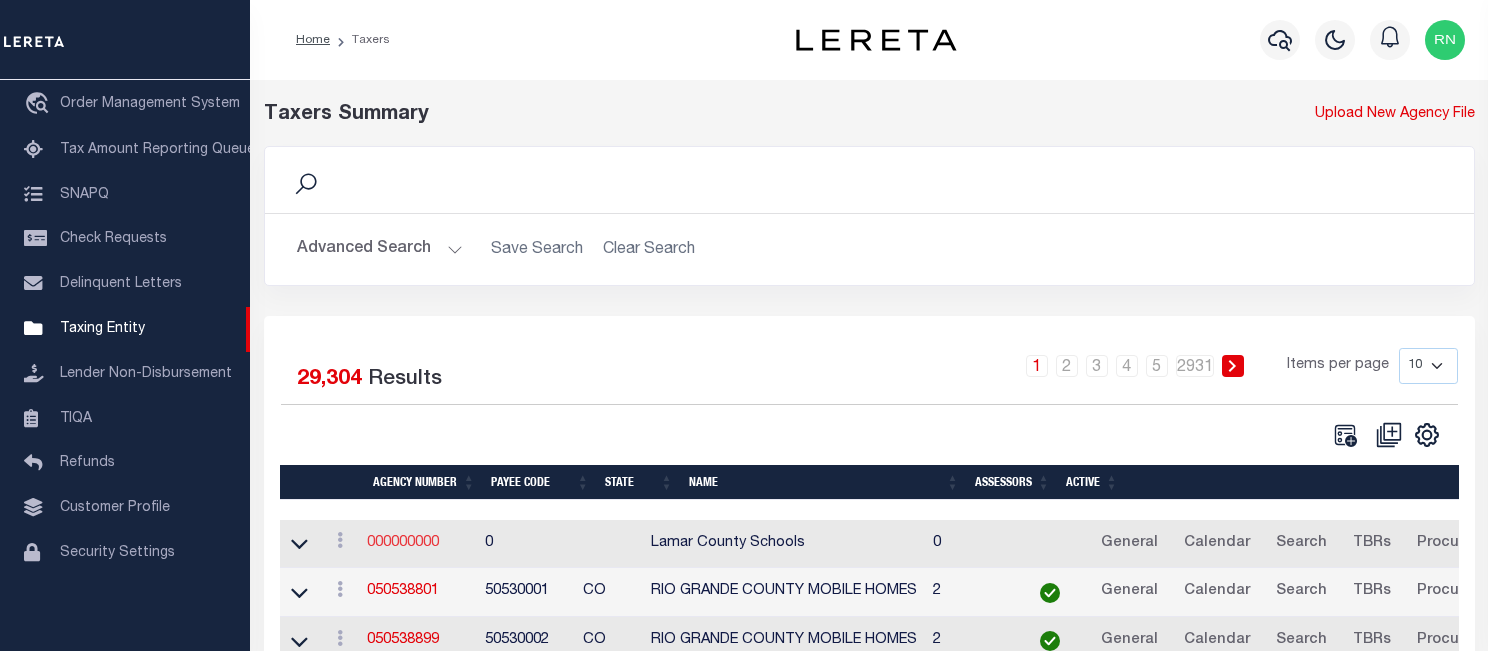 click on "000000000" at bounding box center [403, 543] 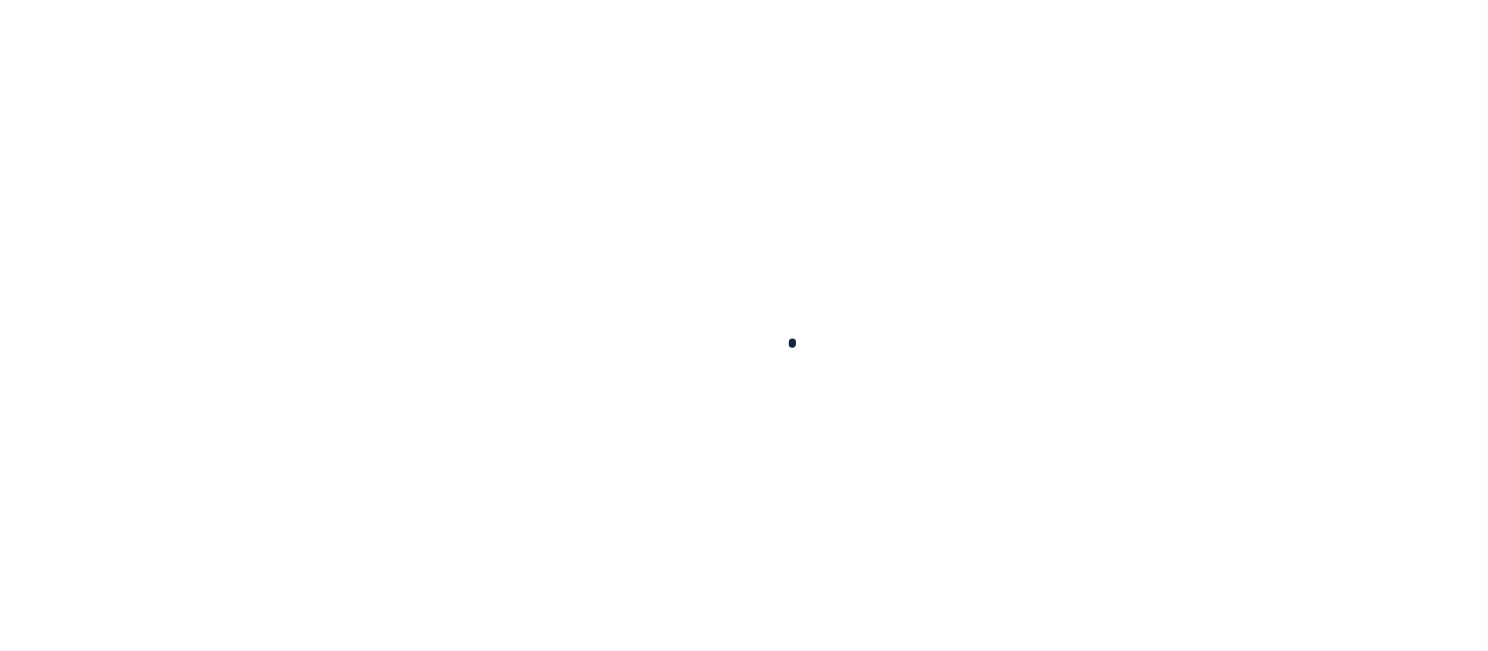 select 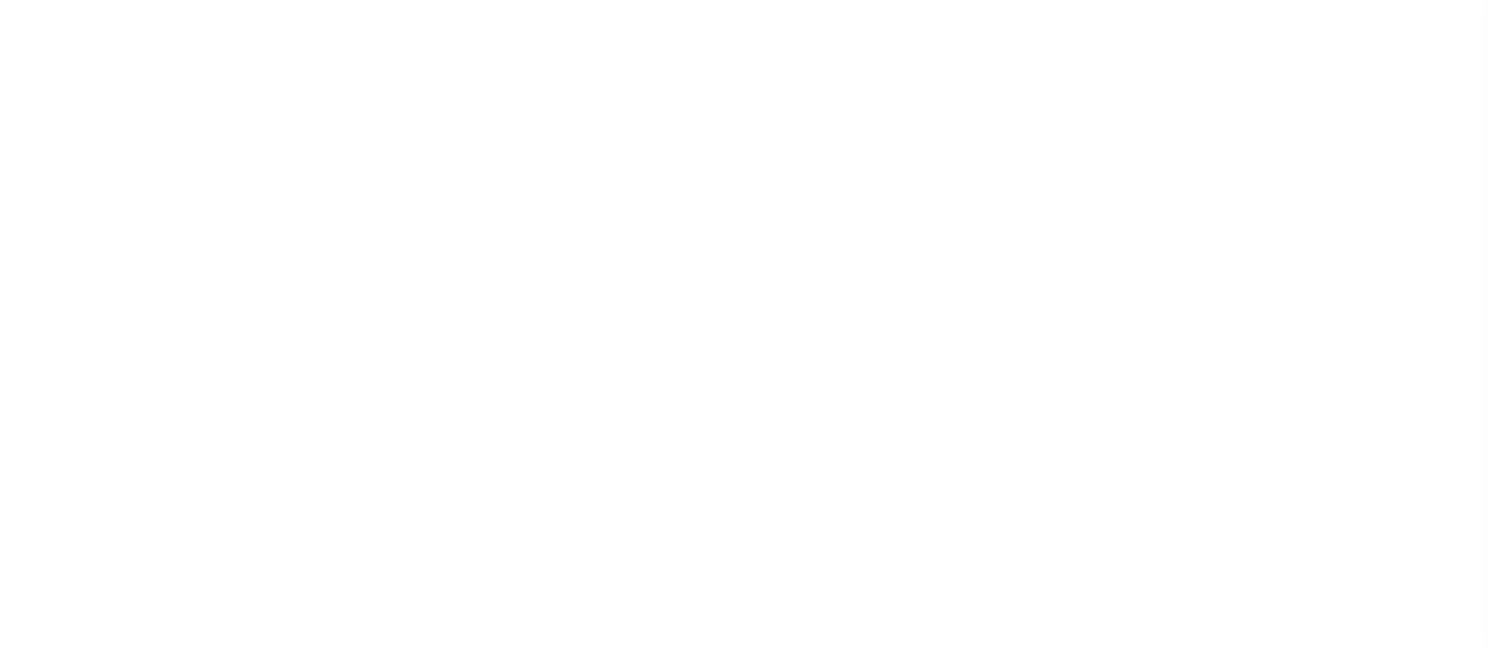 scroll, scrollTop: 0, scrollLeft: 0, axis: both 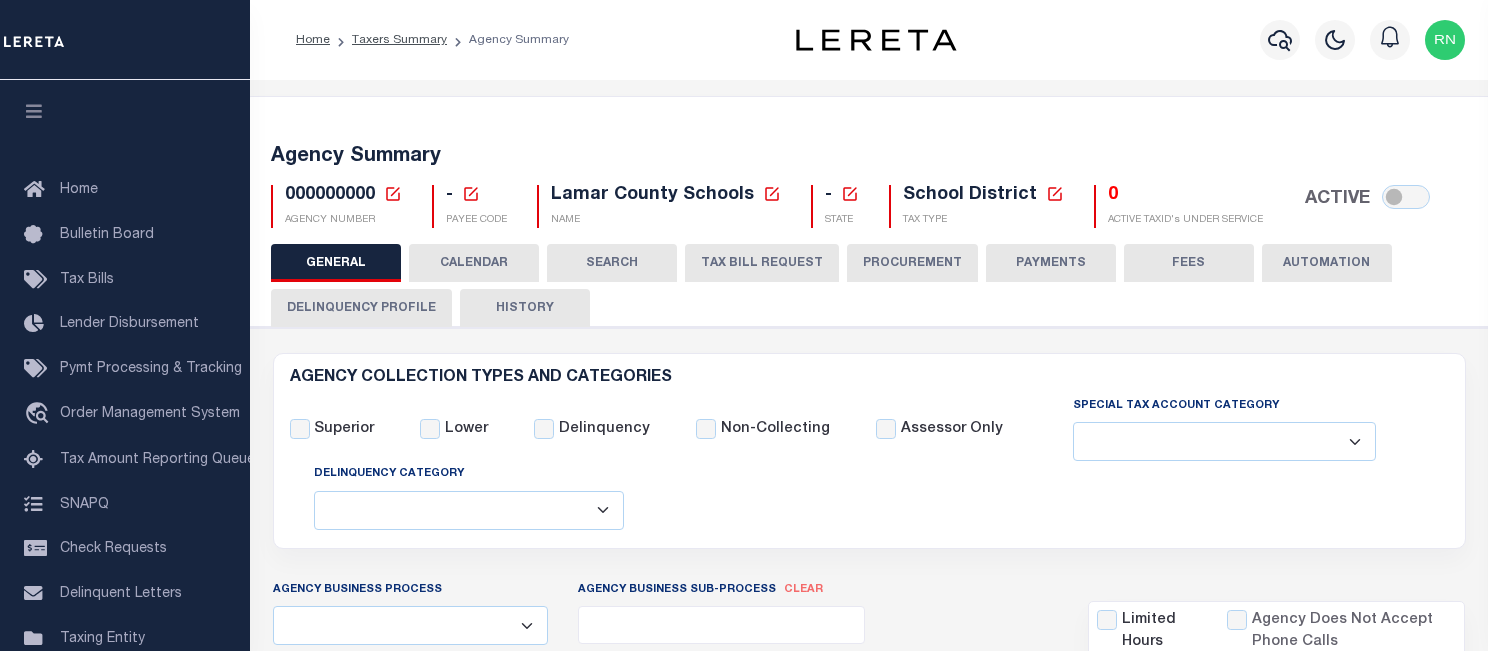 checkbox on "false" 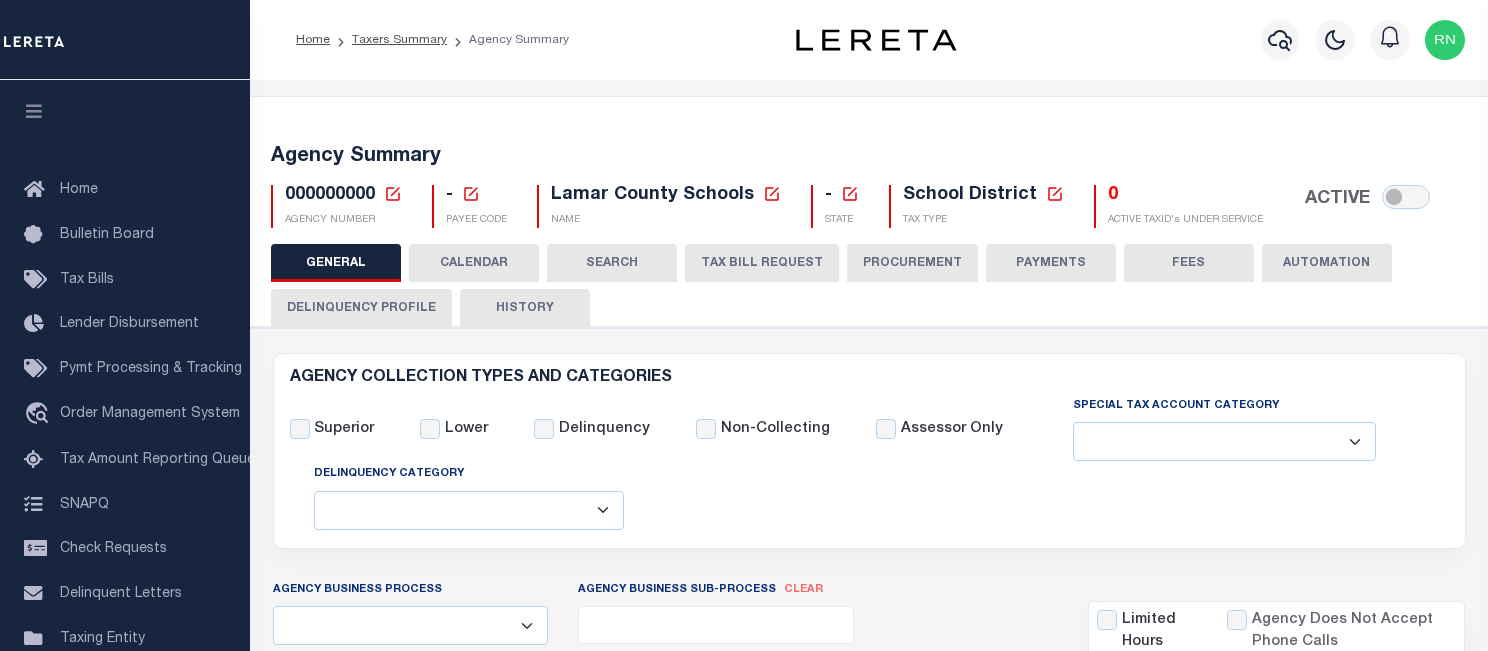 click 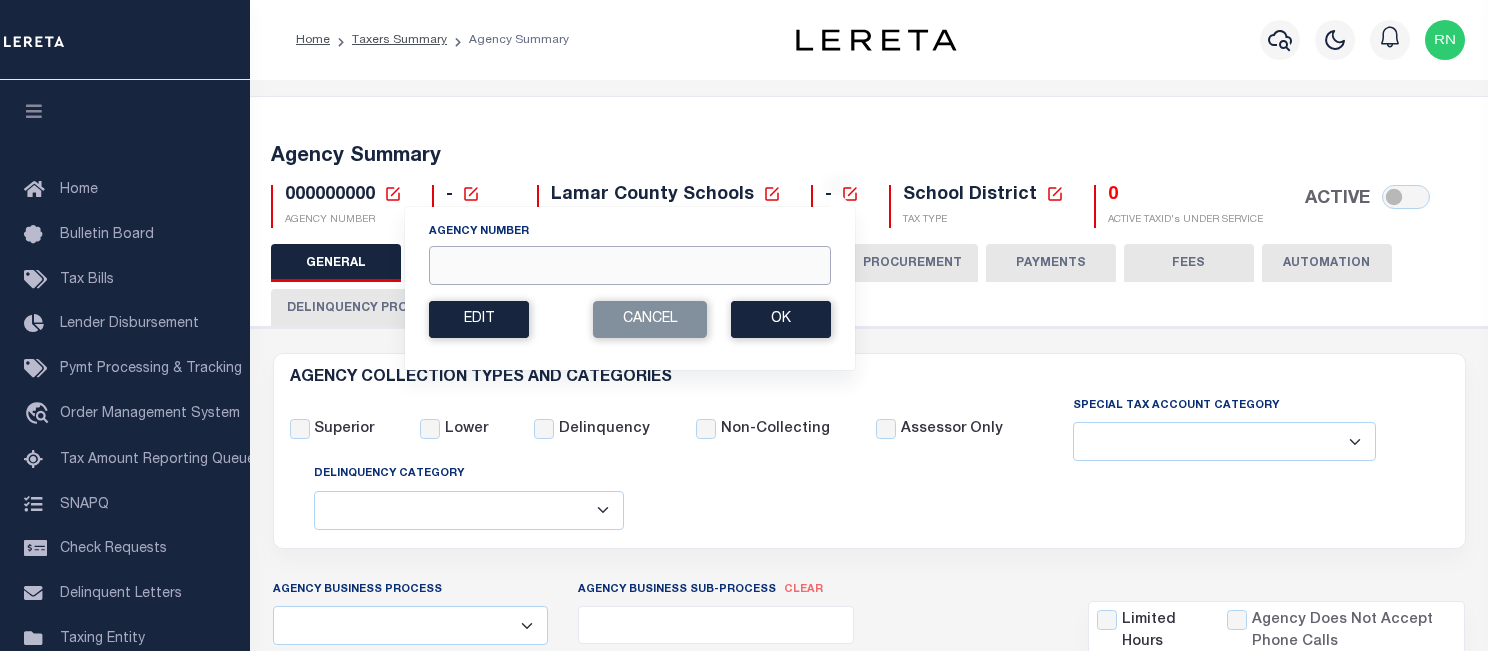 click on "Agency Number" at bounding box center (630, 265) 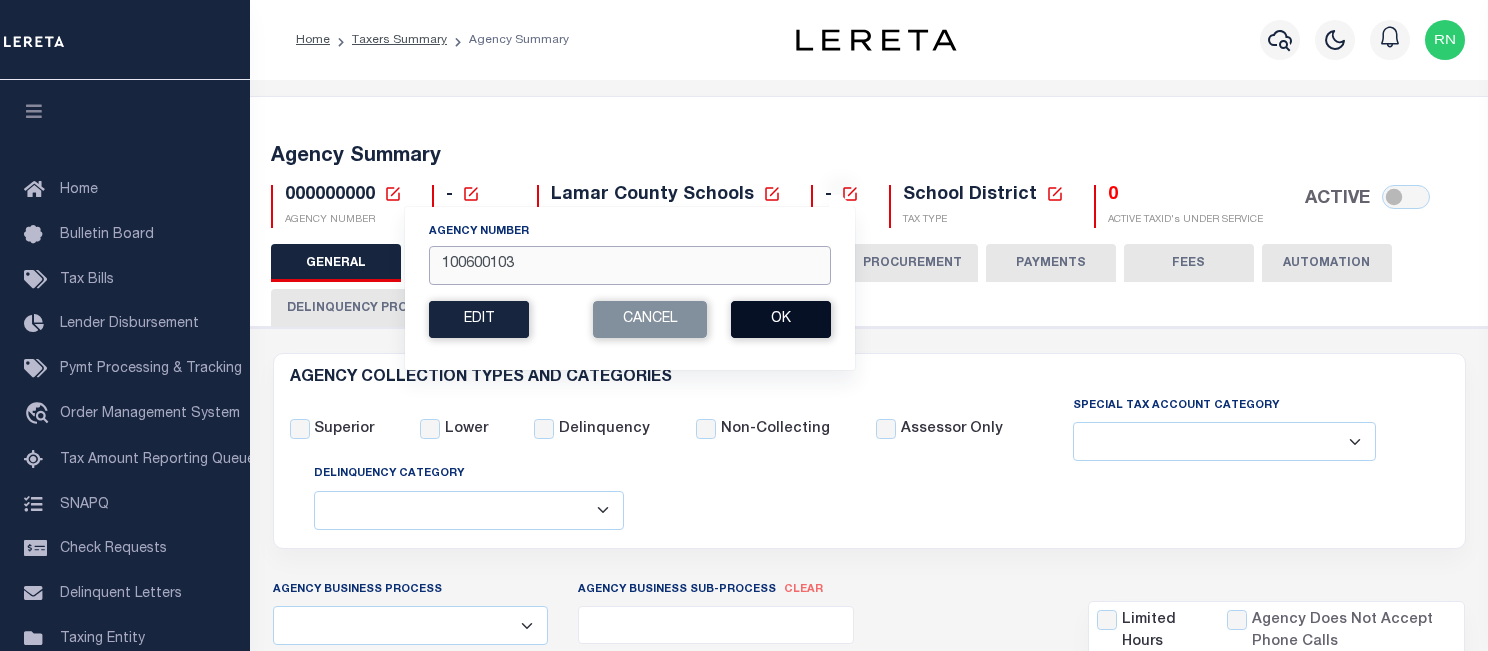 type on "100600103" 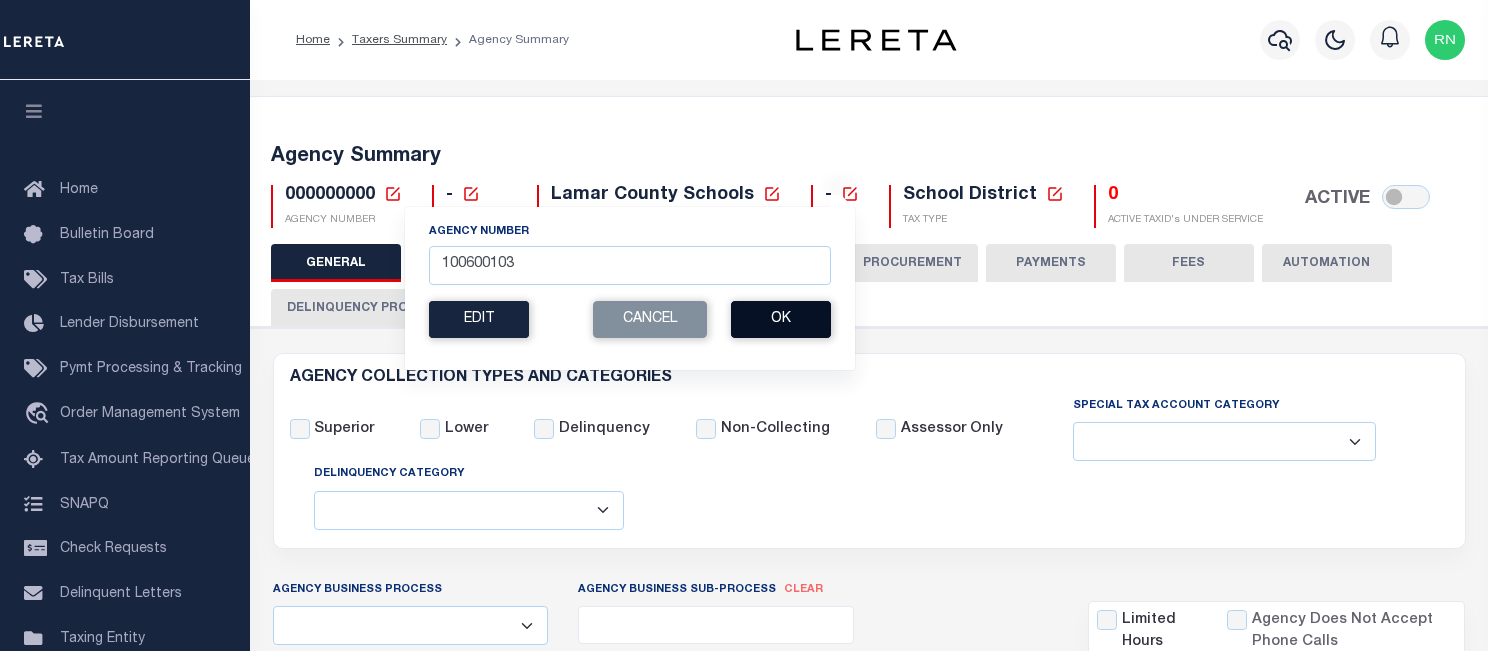click on "Ok" at bounding box center (781, 319) 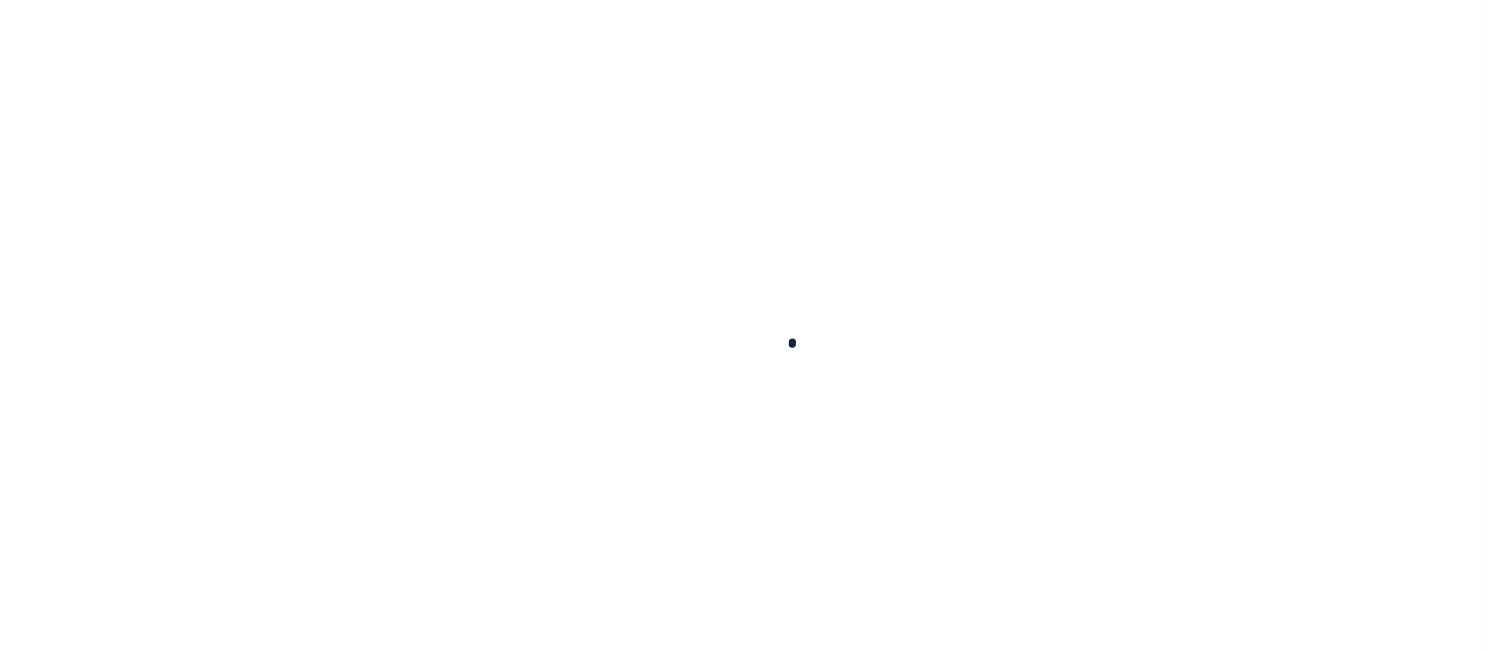select 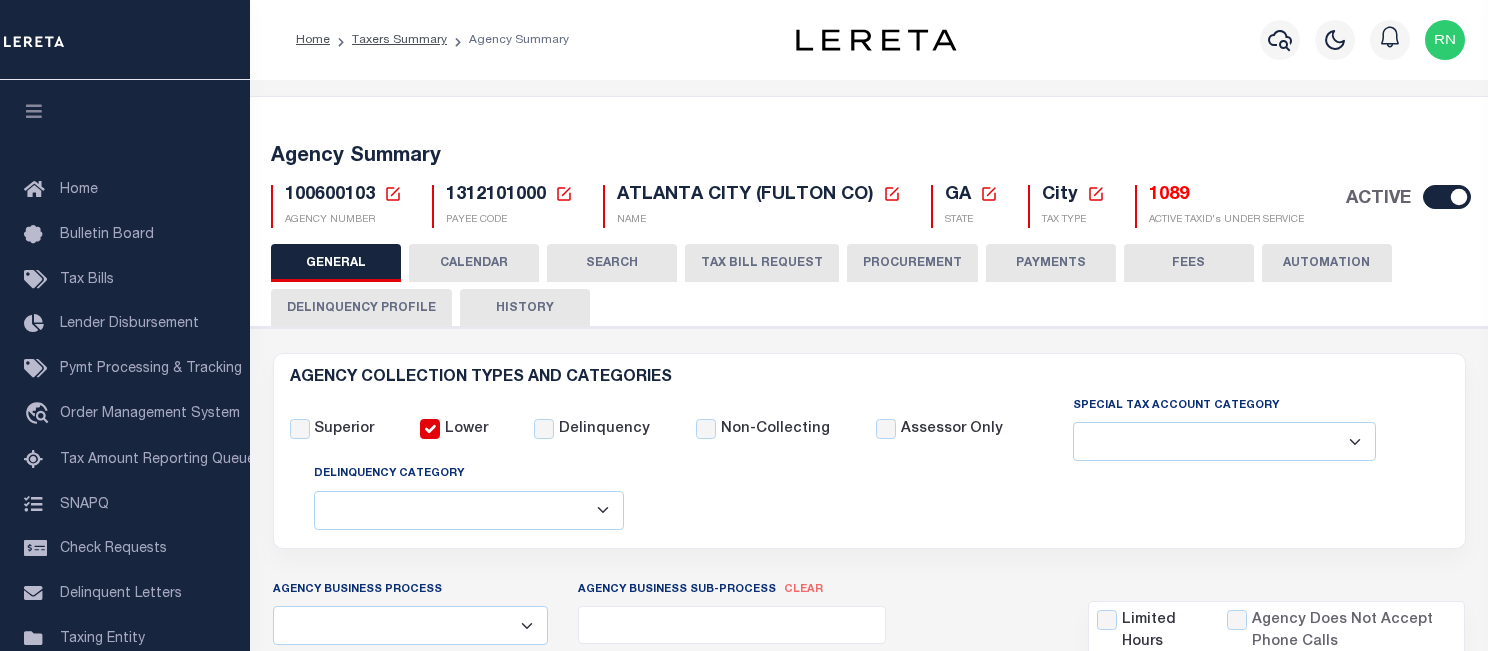 checkbox on "false" 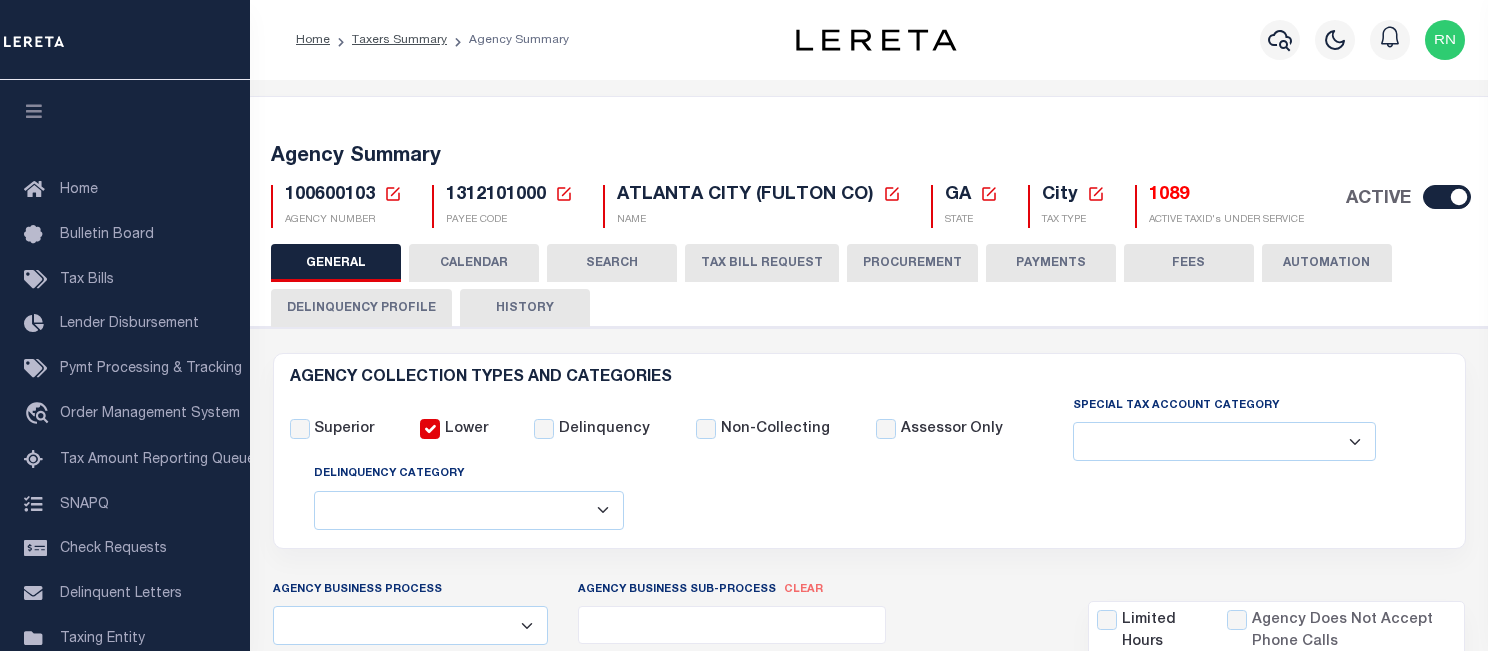 checkbox on "false" 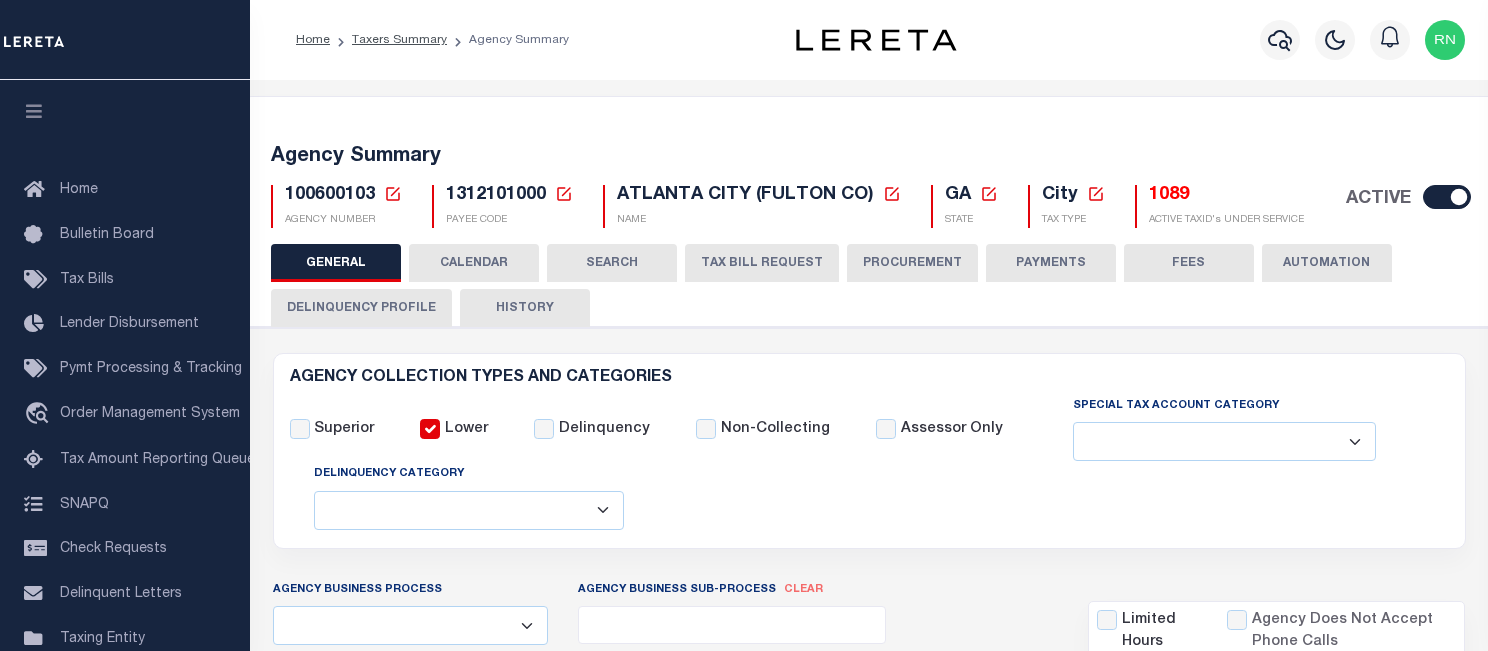 checkbox on "false" 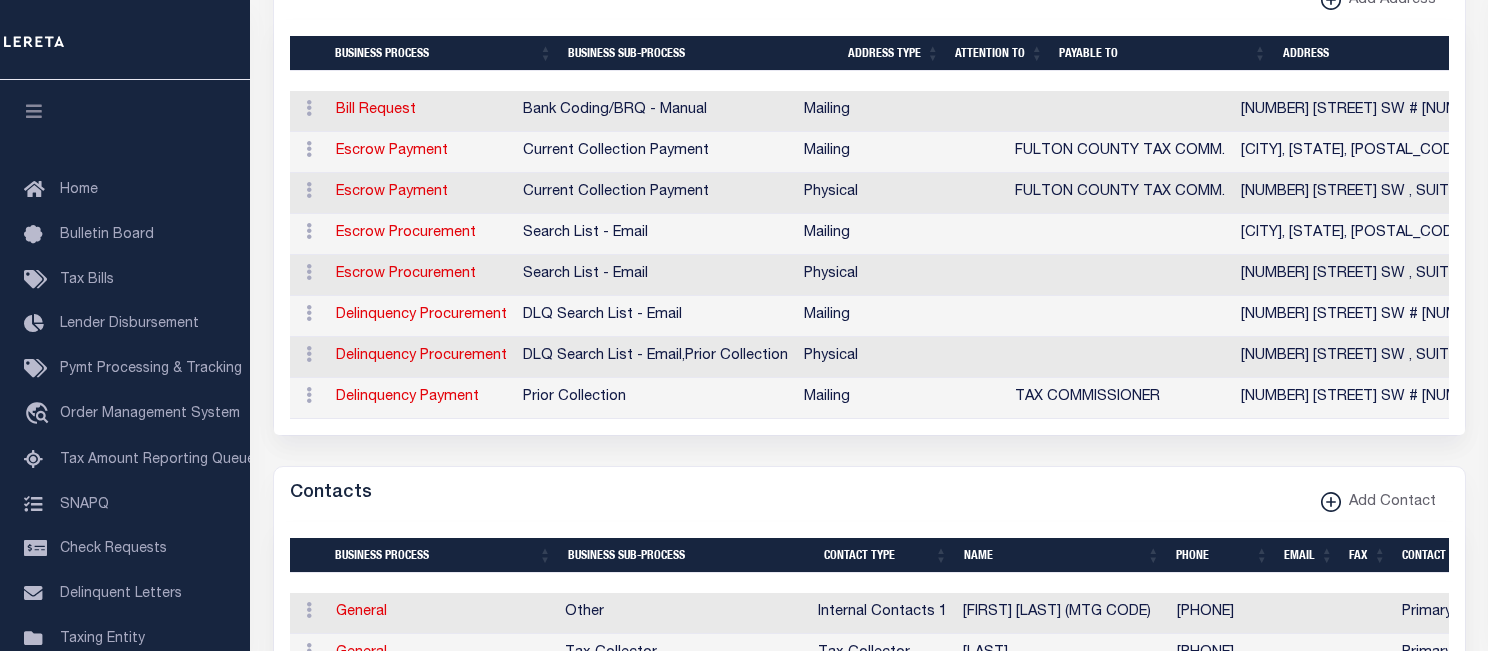 scroll, scrollTop: 118, scrollLeft: 0, axis: vertical 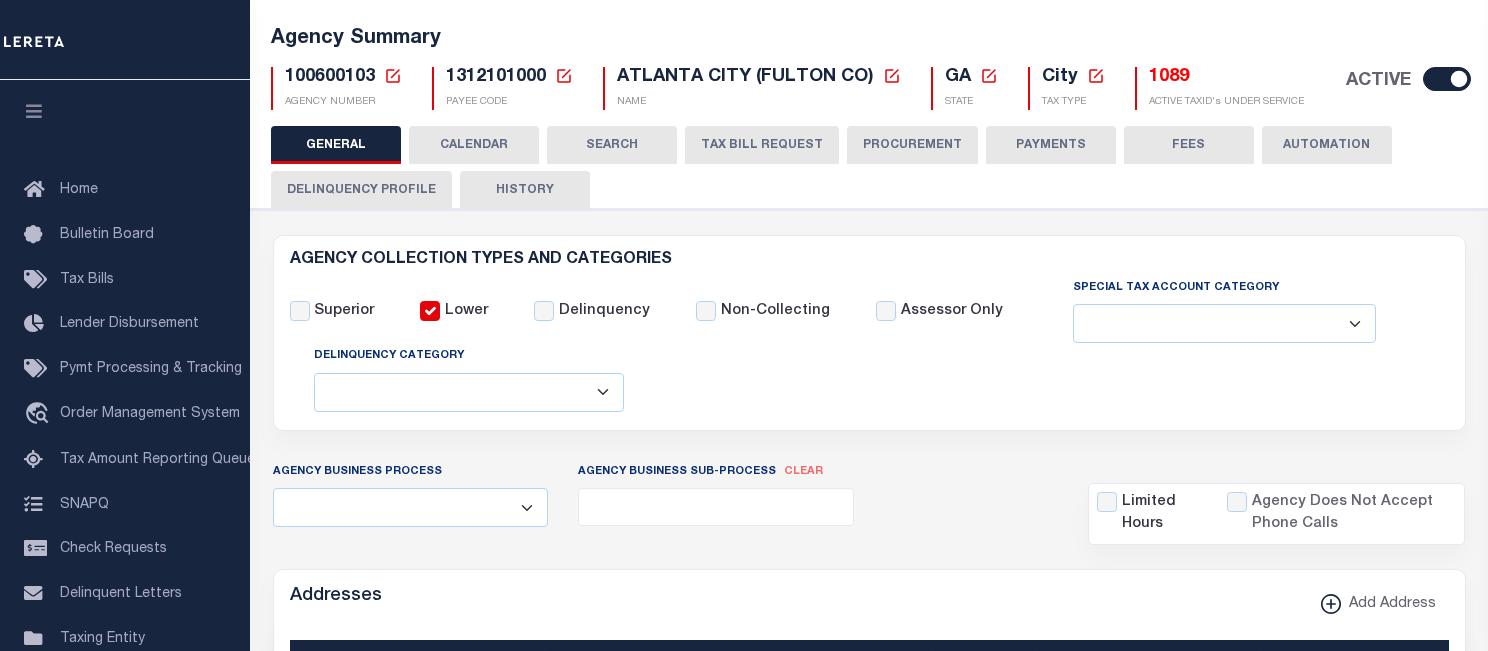 click on "TAX BILL REQUEST" at bounding box center [762, 145] 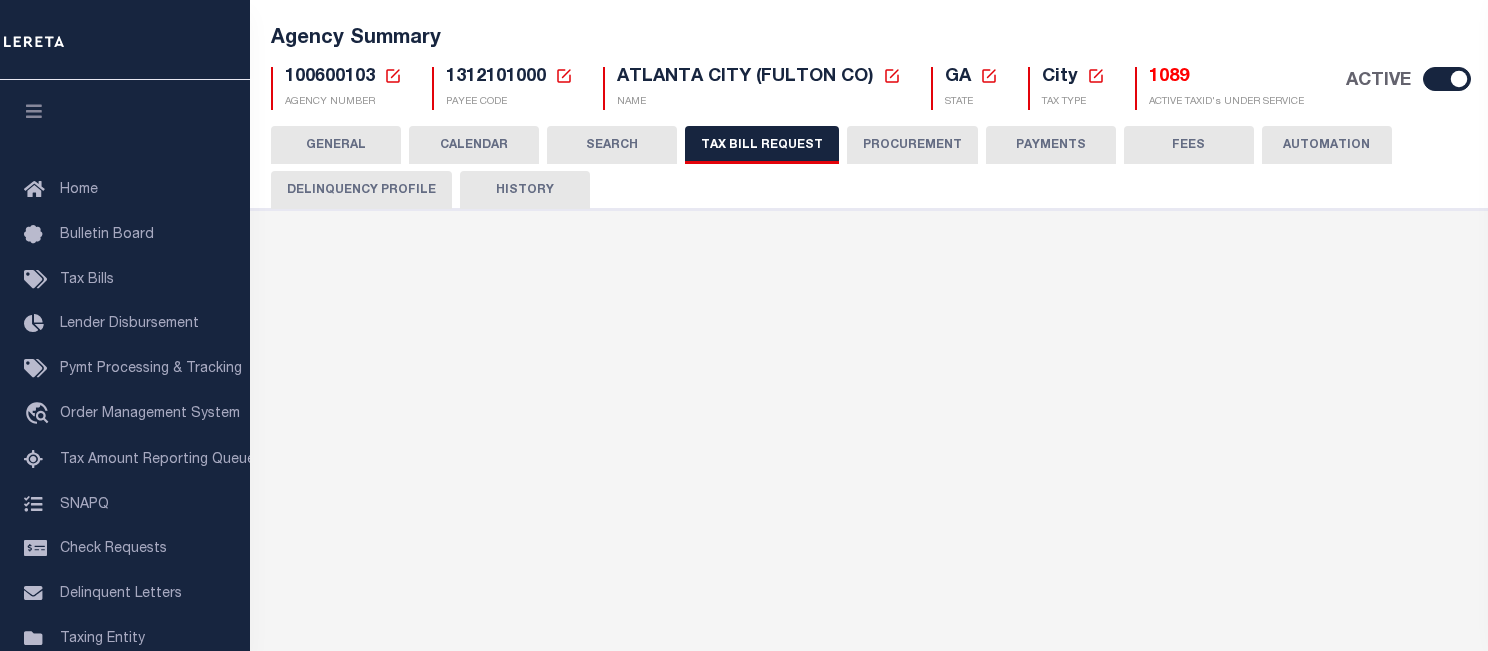 select on "27" 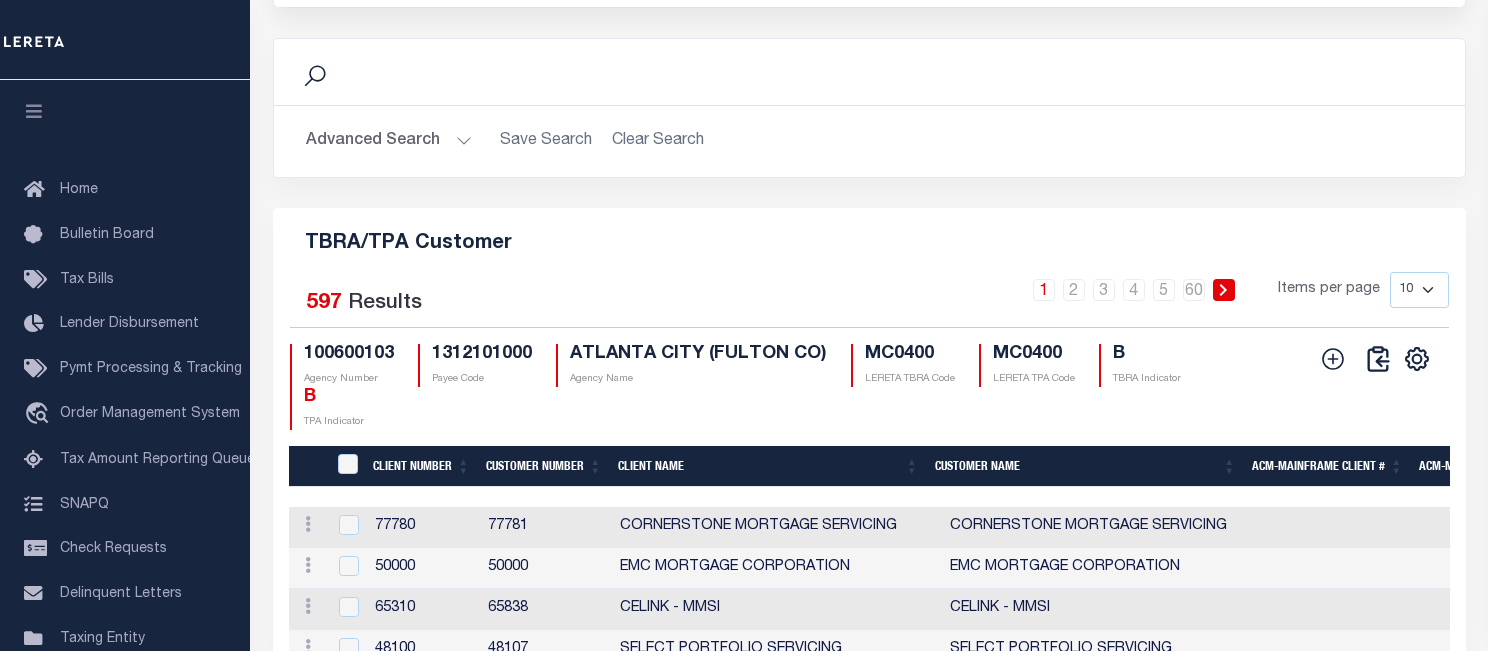 scroll, scrollTop: 2369, scrollLeft: 0, axis: vertical 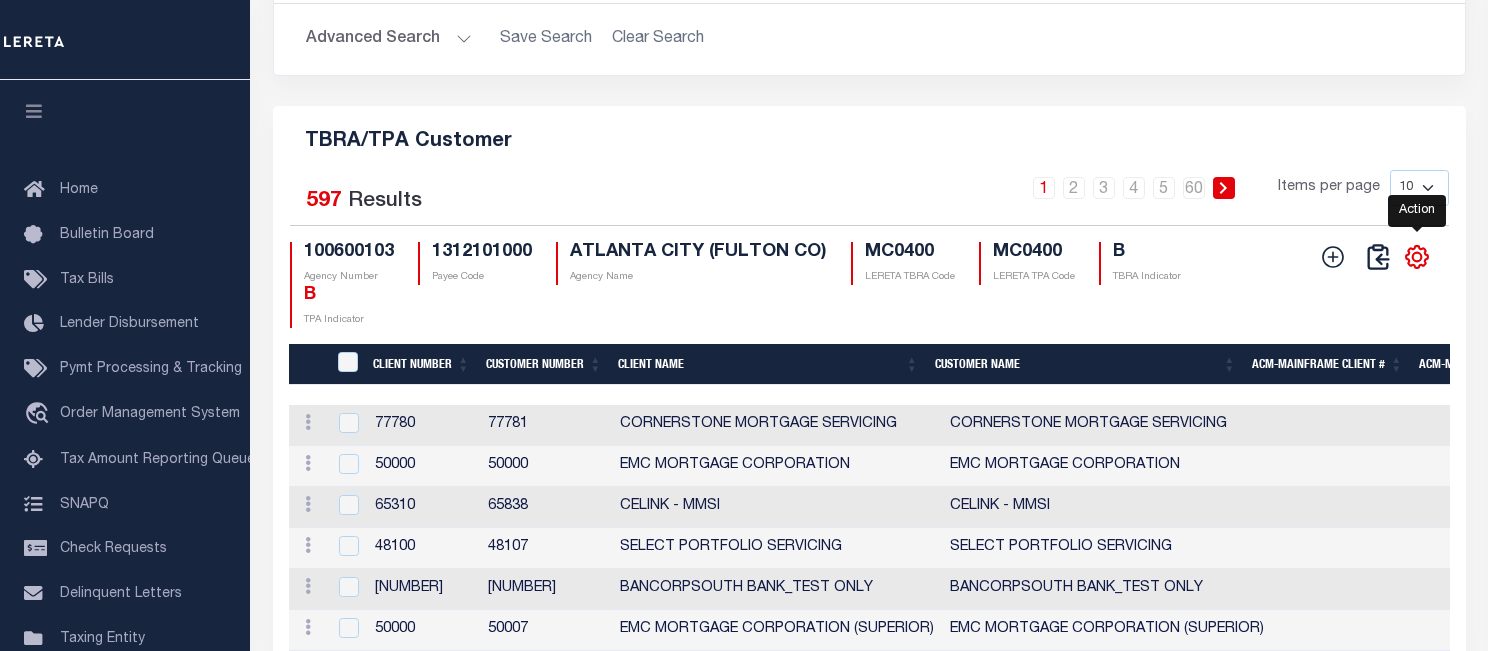 click 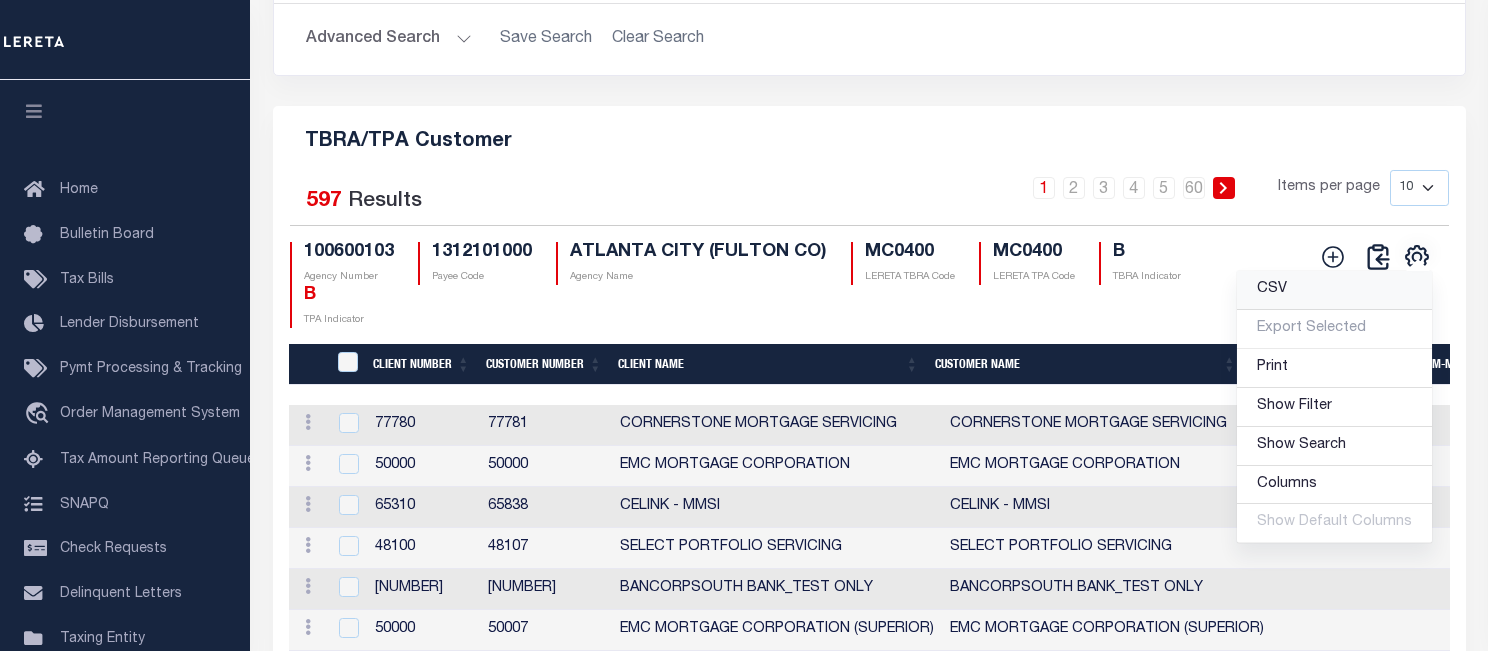 click on "CSV" at bounding box center (1334, 290) 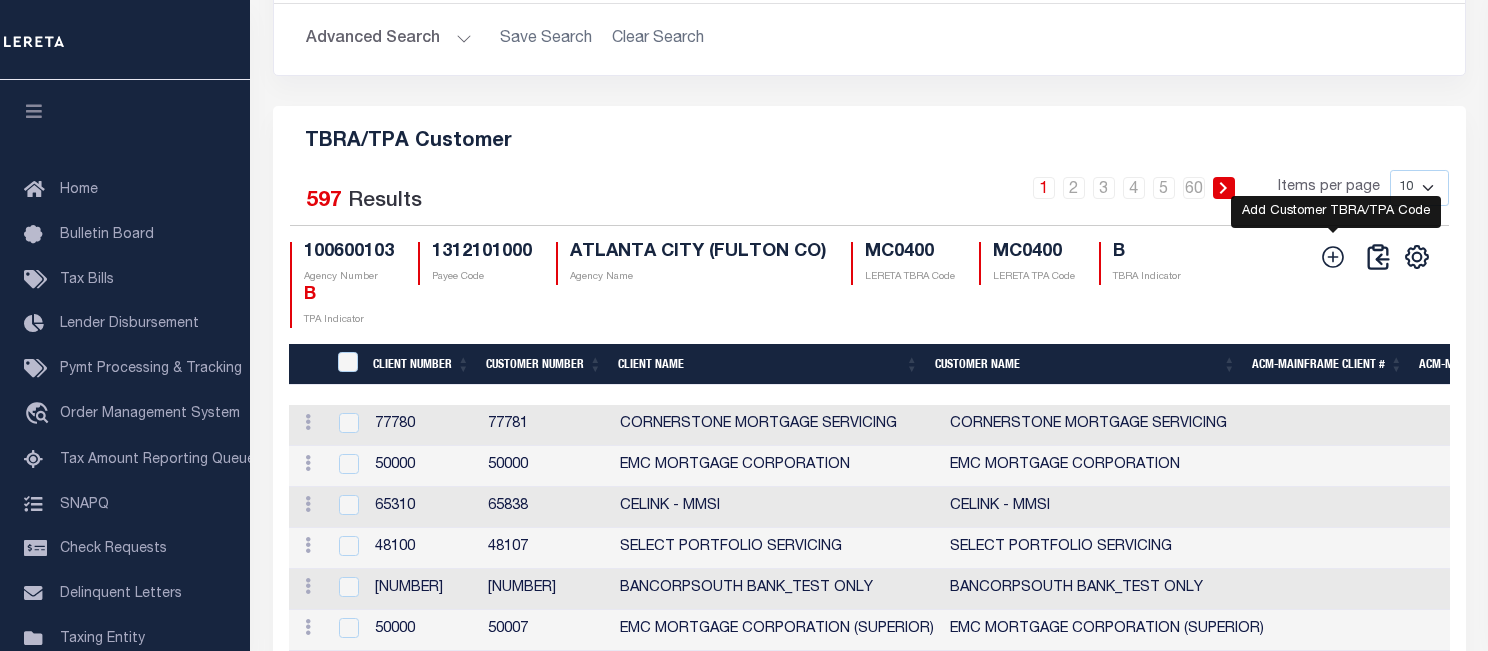 click 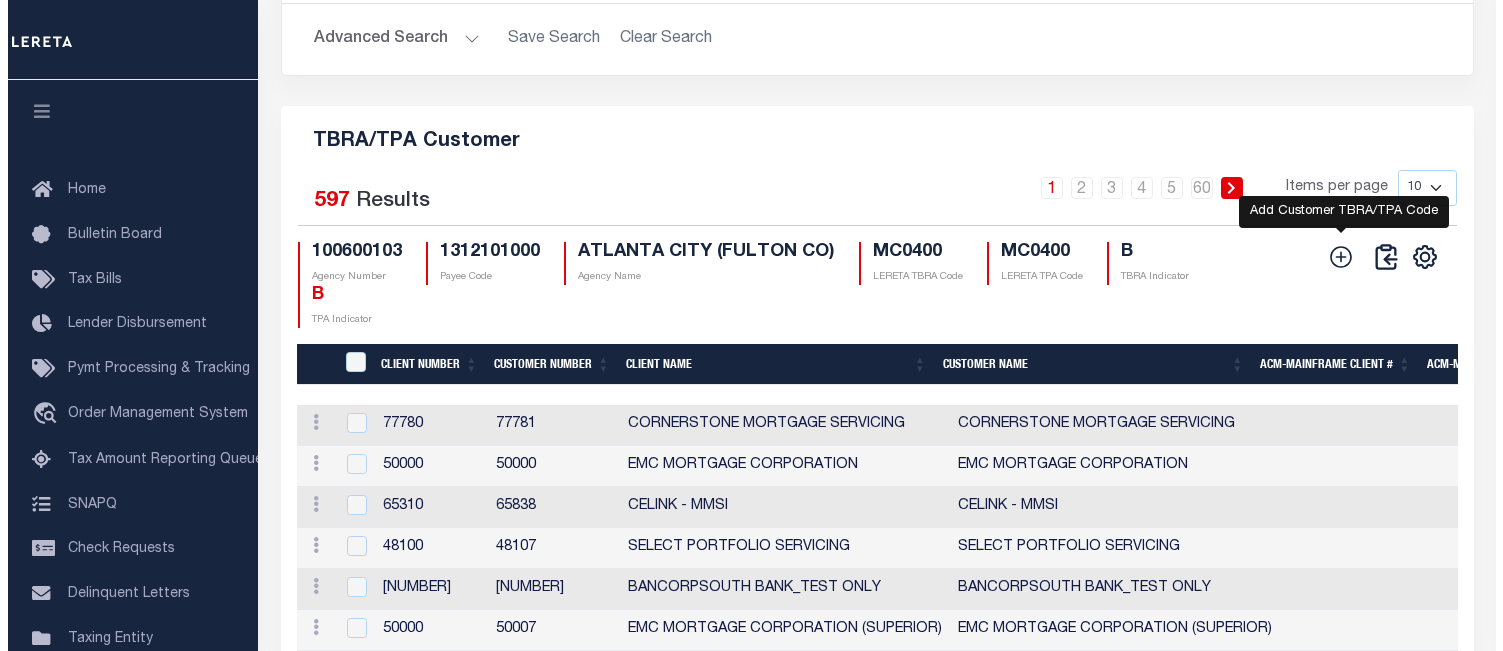 scroll, scrollTop: 2331, scrollLeft: 0, axis: vertical 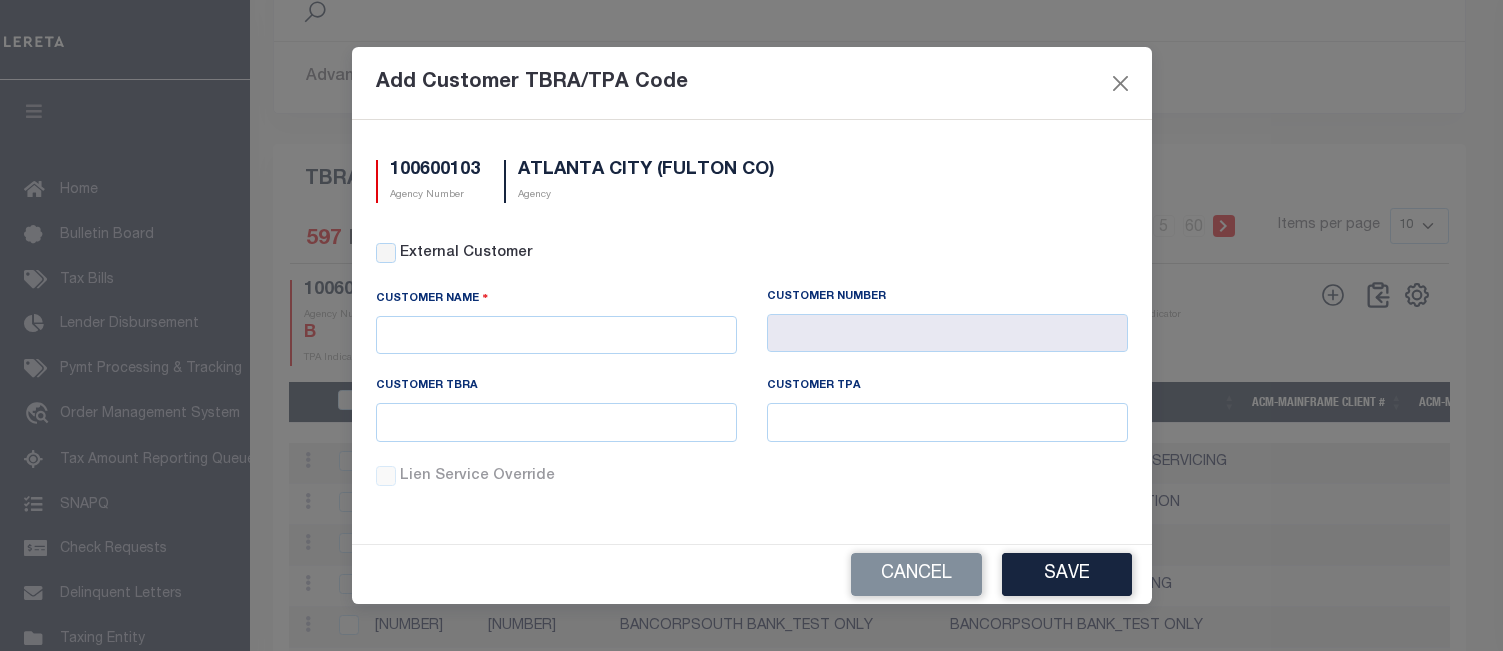 click on "External Customer" at bounding box center [752, 254] 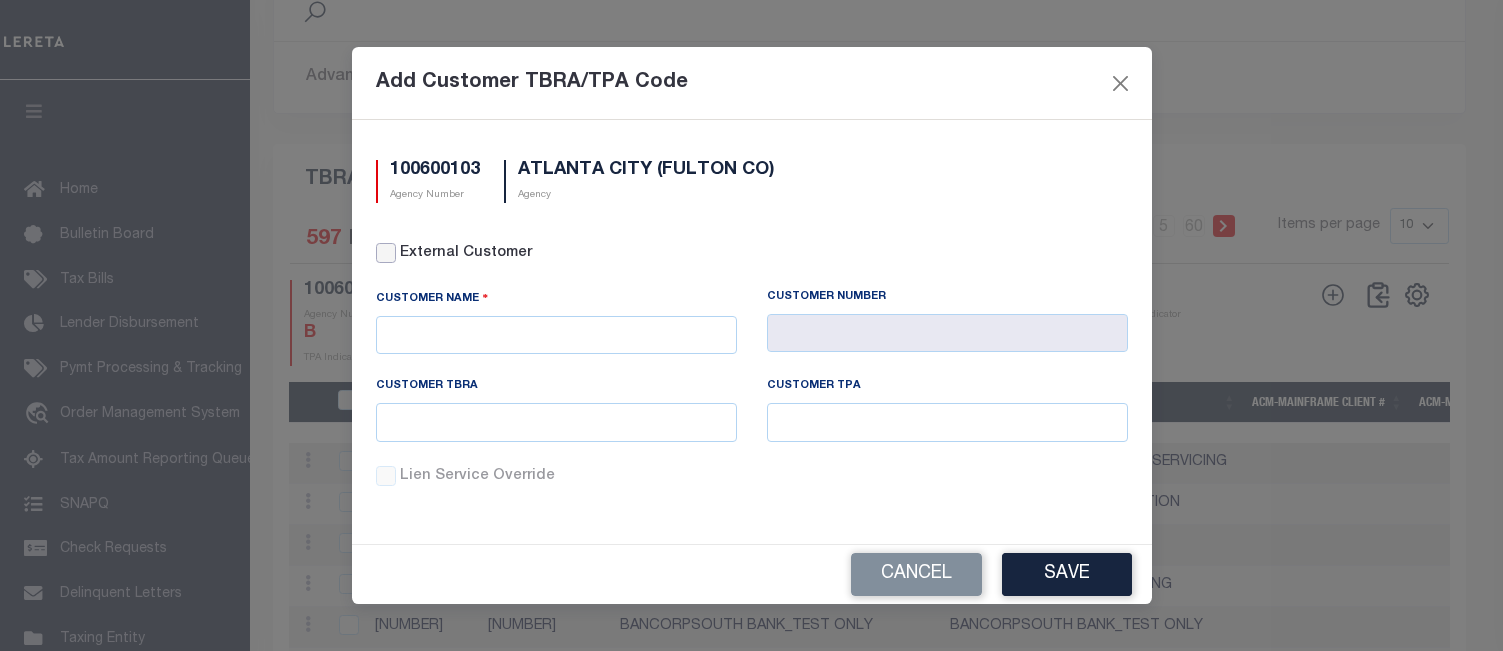 click on "External Customer" at bounding box center (386, 253) 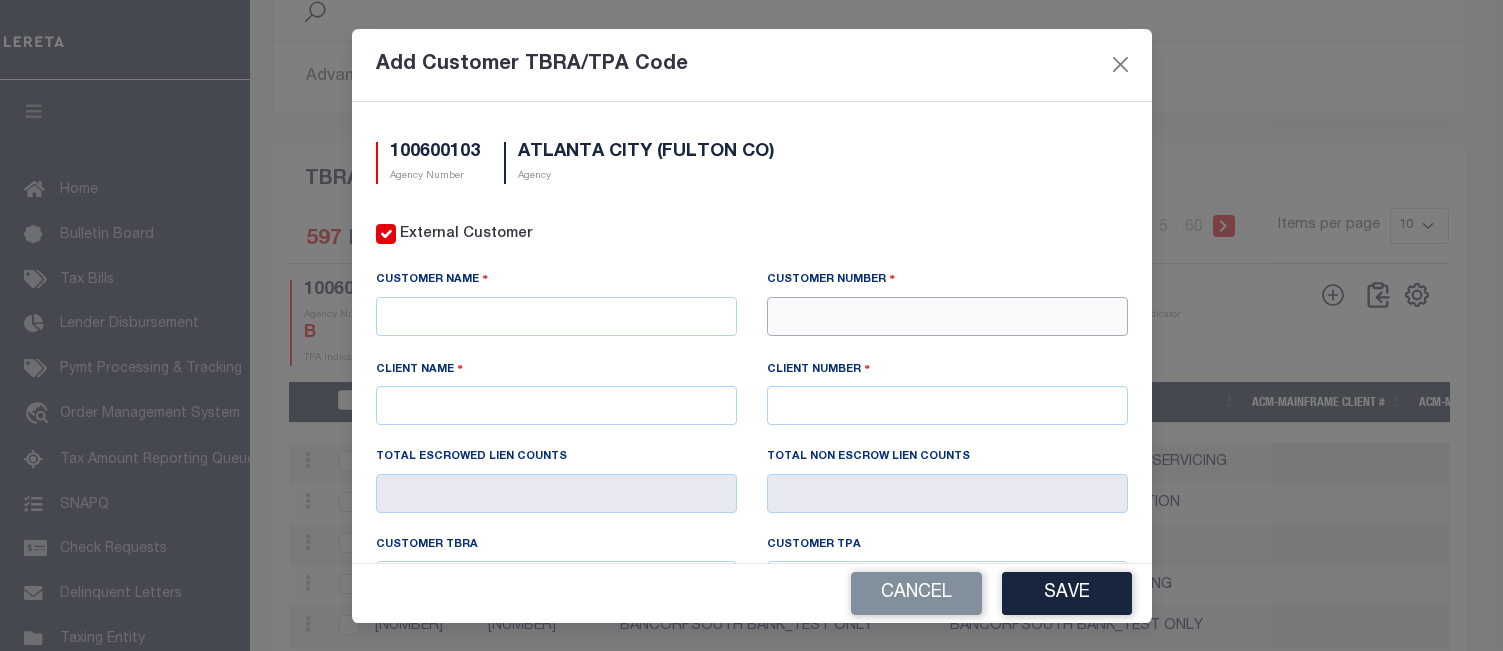 click at bounding box center [947, 316] 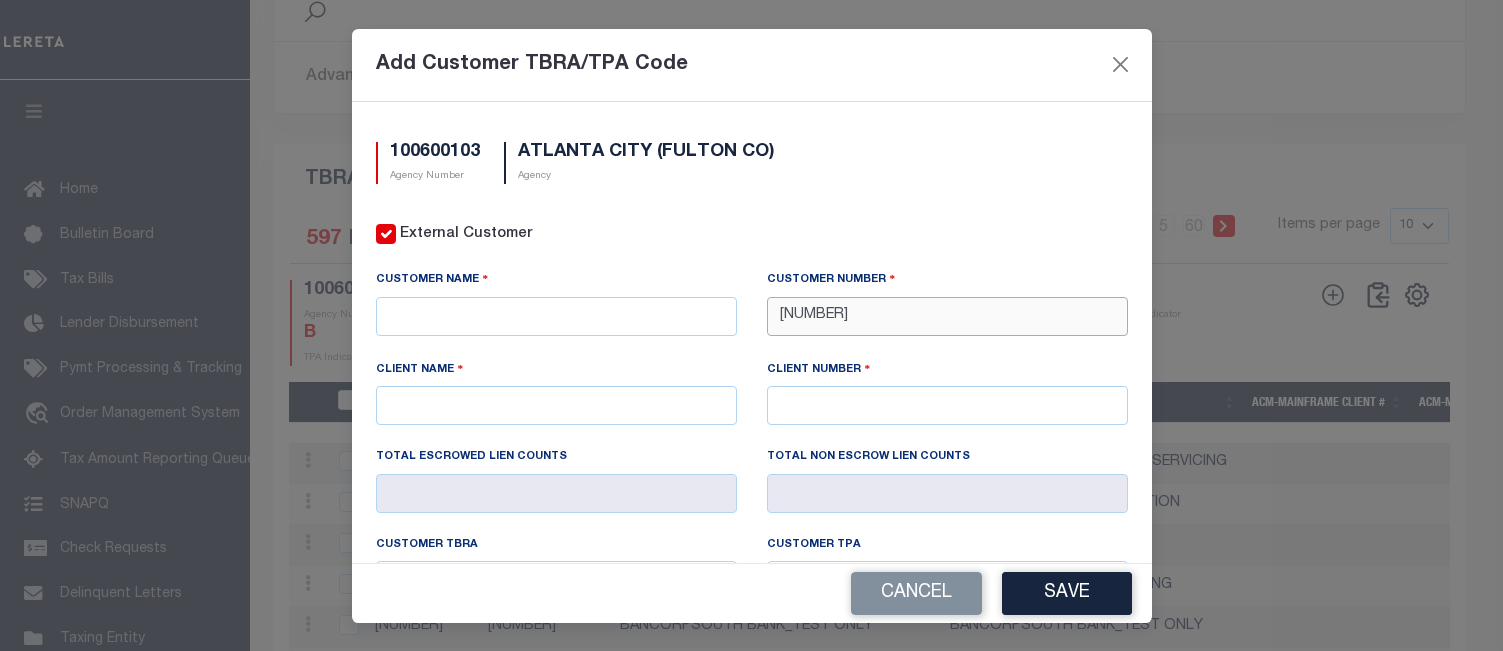 type on "67573" 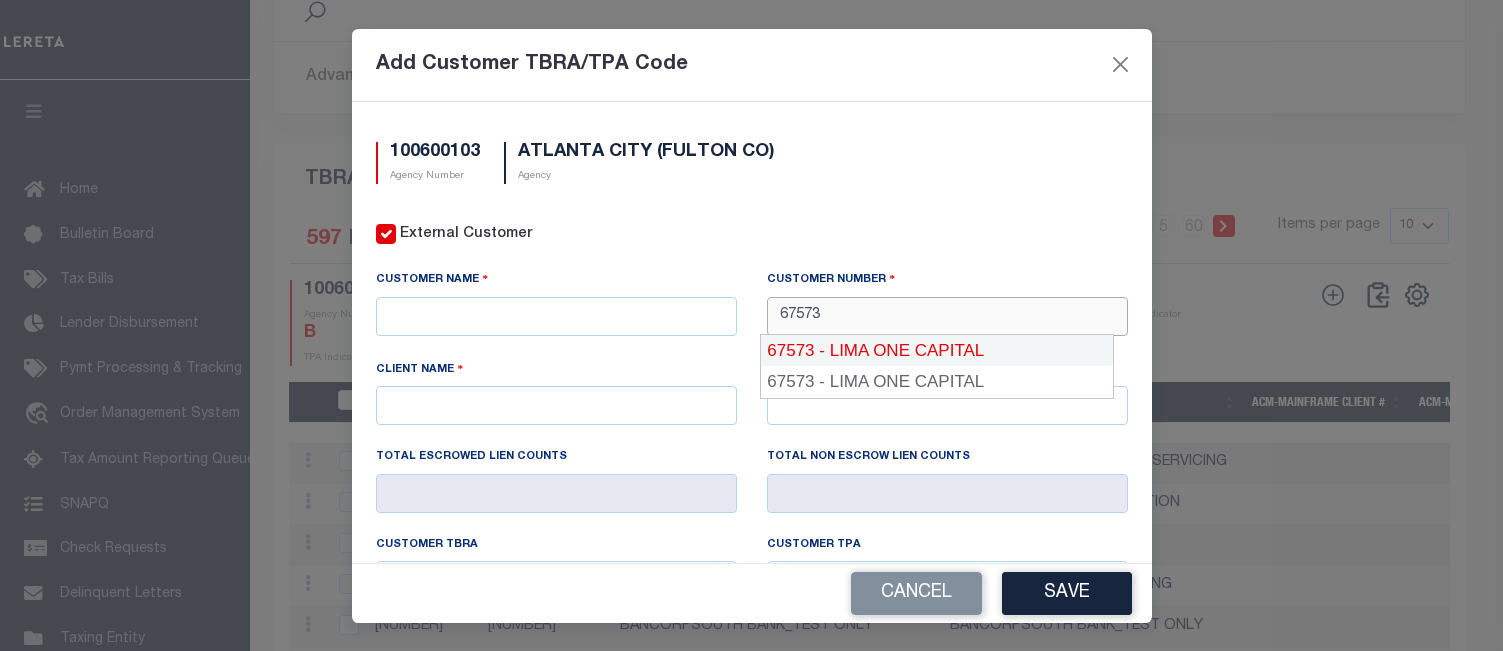 click on "67573 - LIMA ONE CAPITAL" at bounding box center [937, 351] 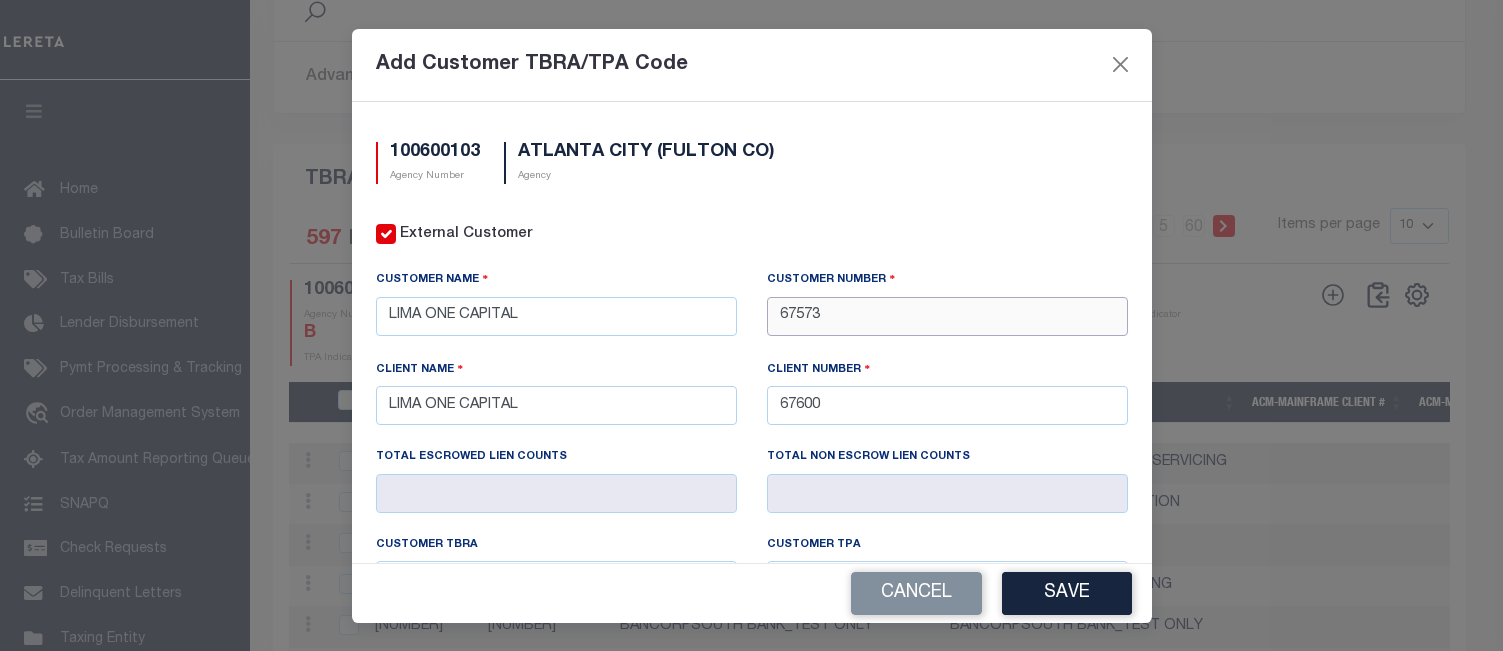 type on "67573" 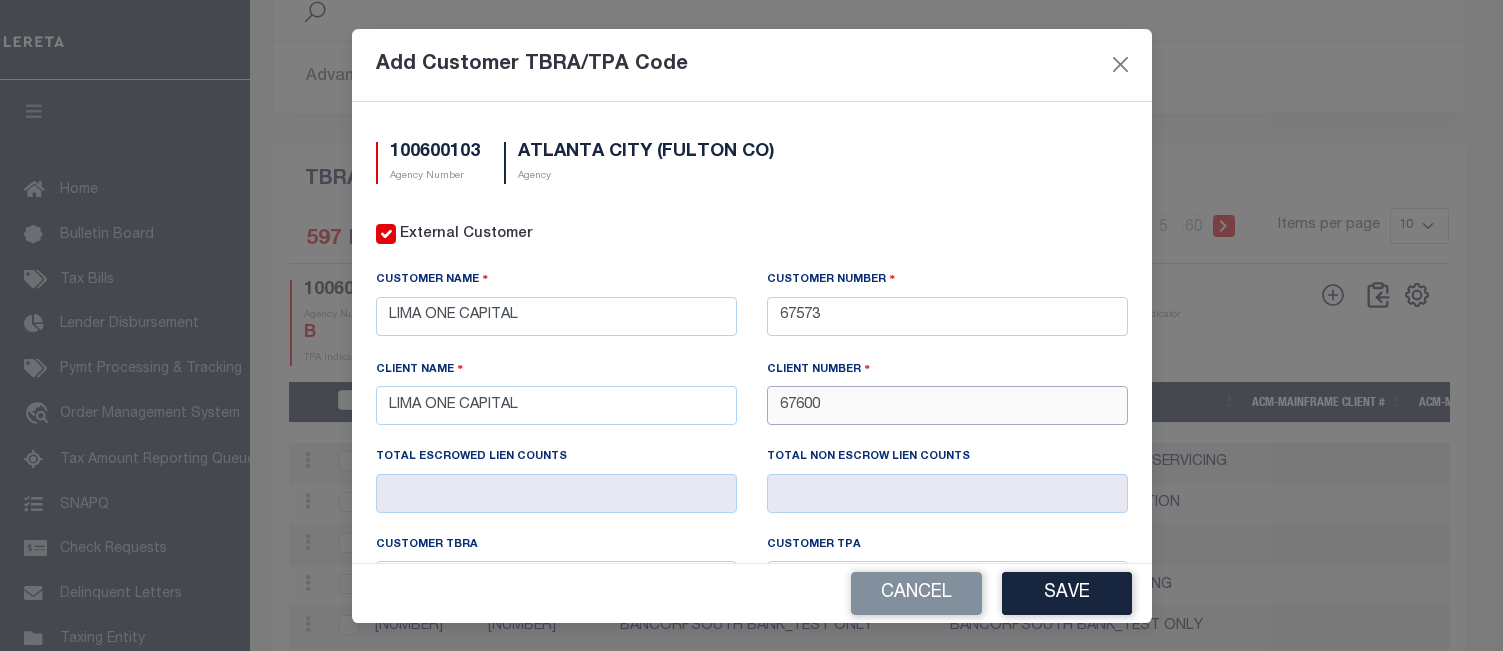 click on "67600" at bounding box center (947, 405) 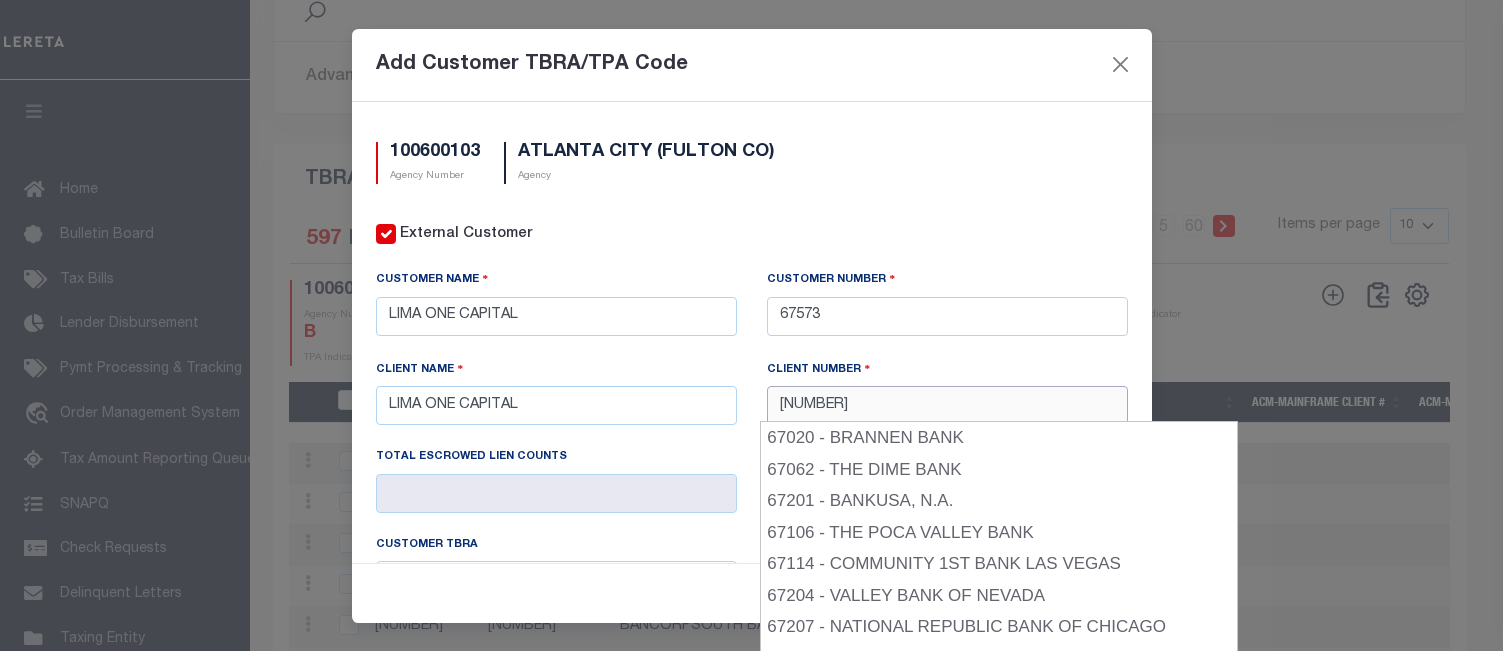 type on "67572" 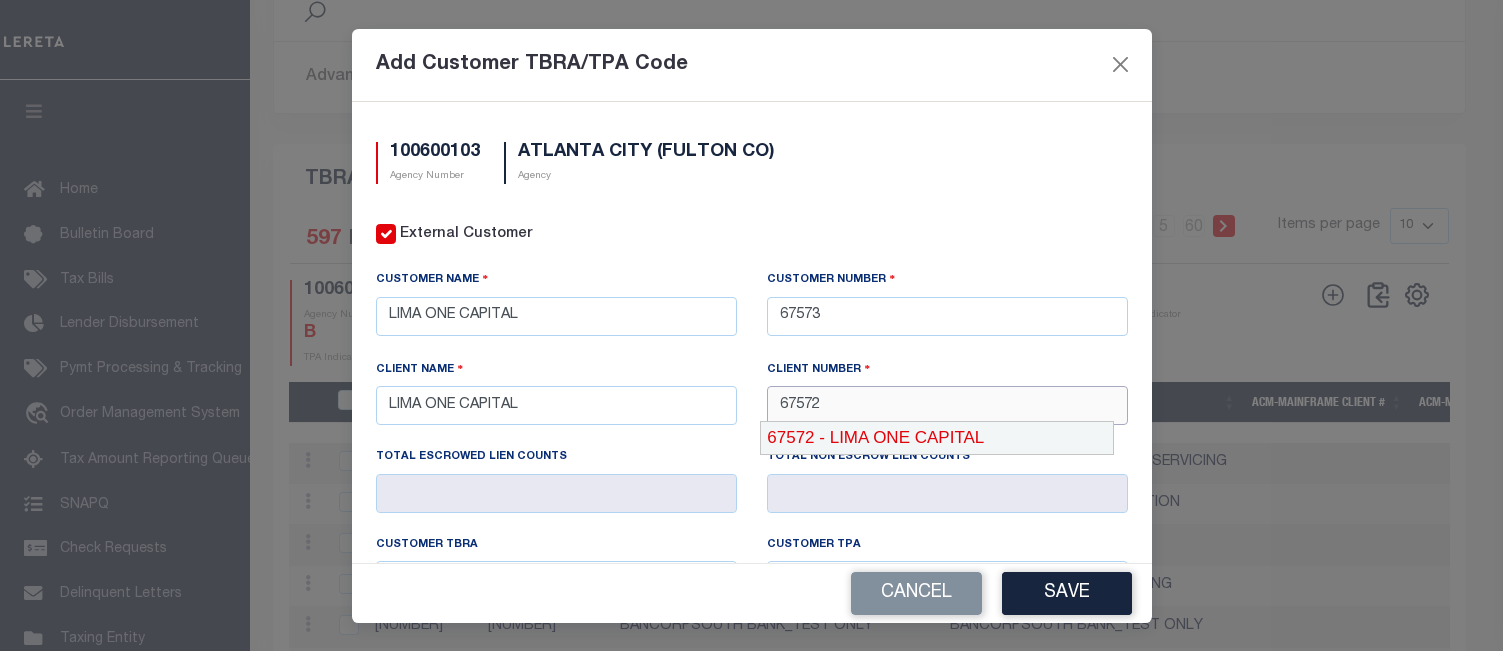 click on "67572 - LIMA ONE CAPITAL" at bounding box center (937, 438) 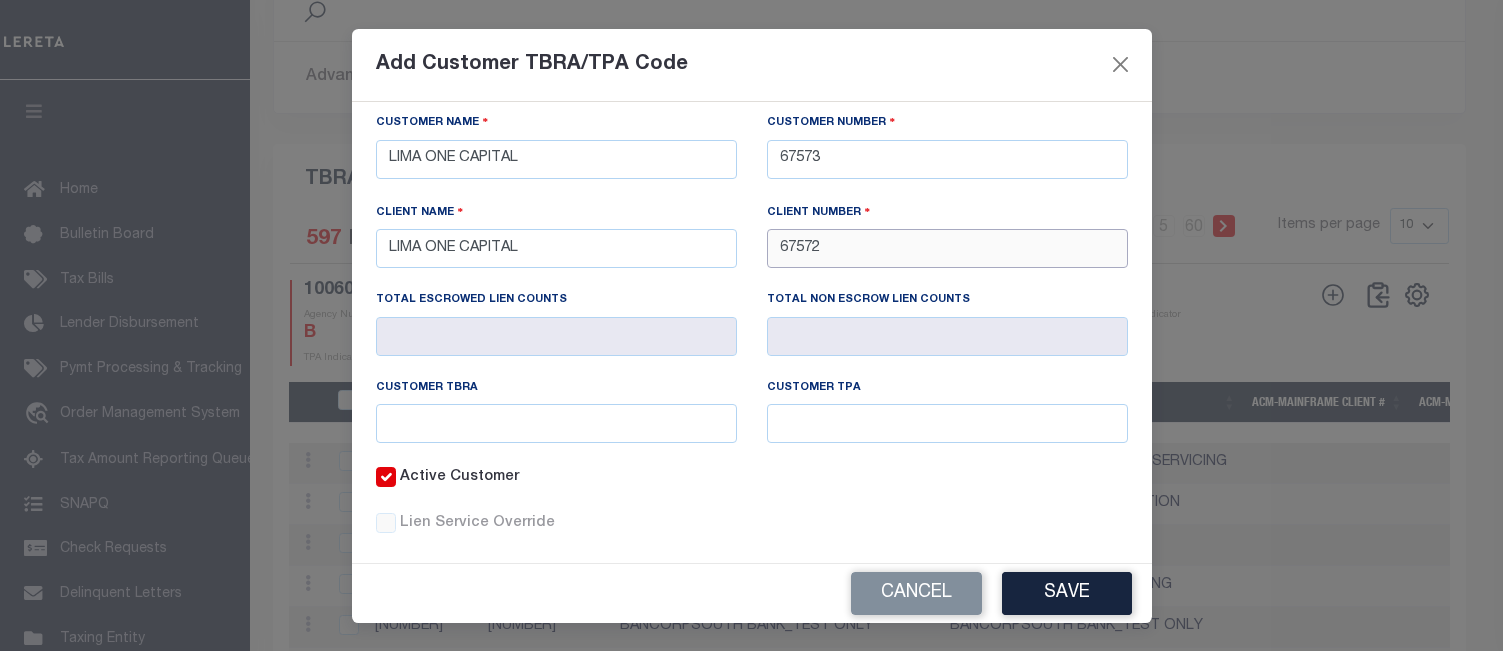 scroll, scrollTop: 181, scrollLeft: 0, axis: vertical 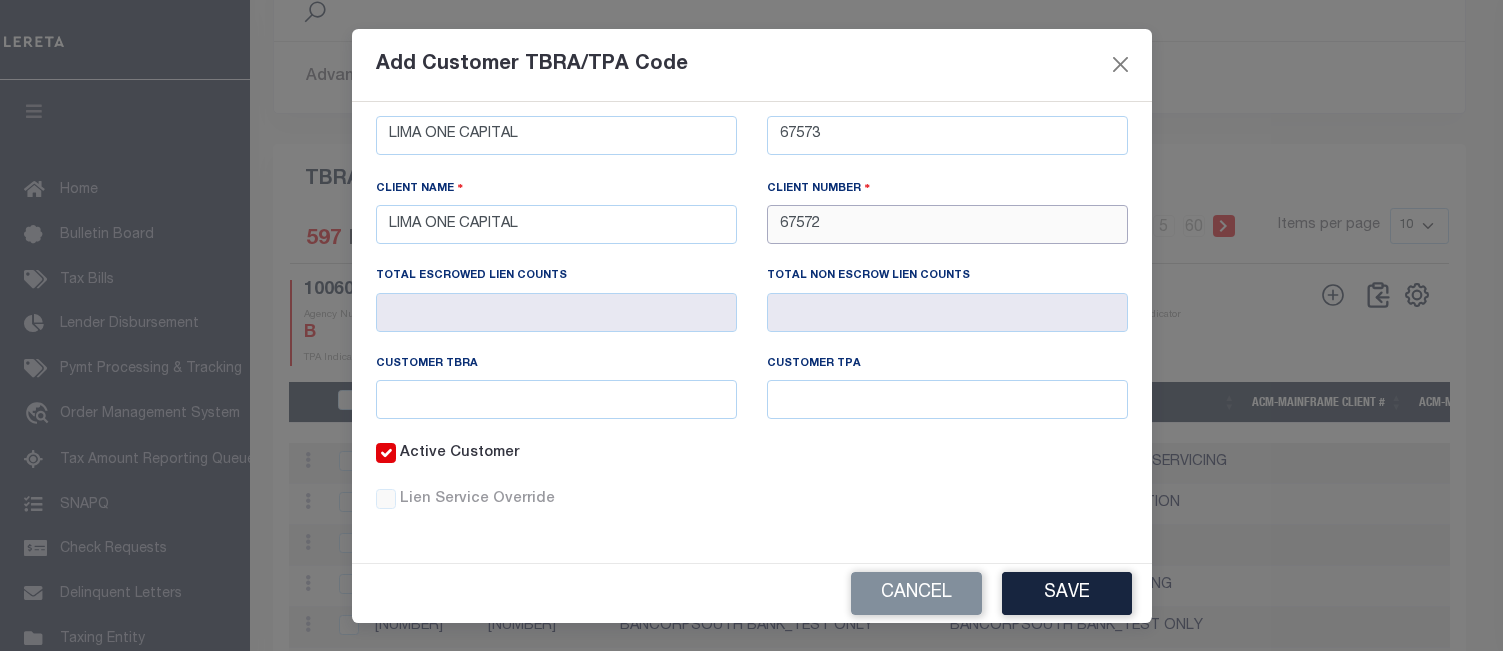 type on "67572" 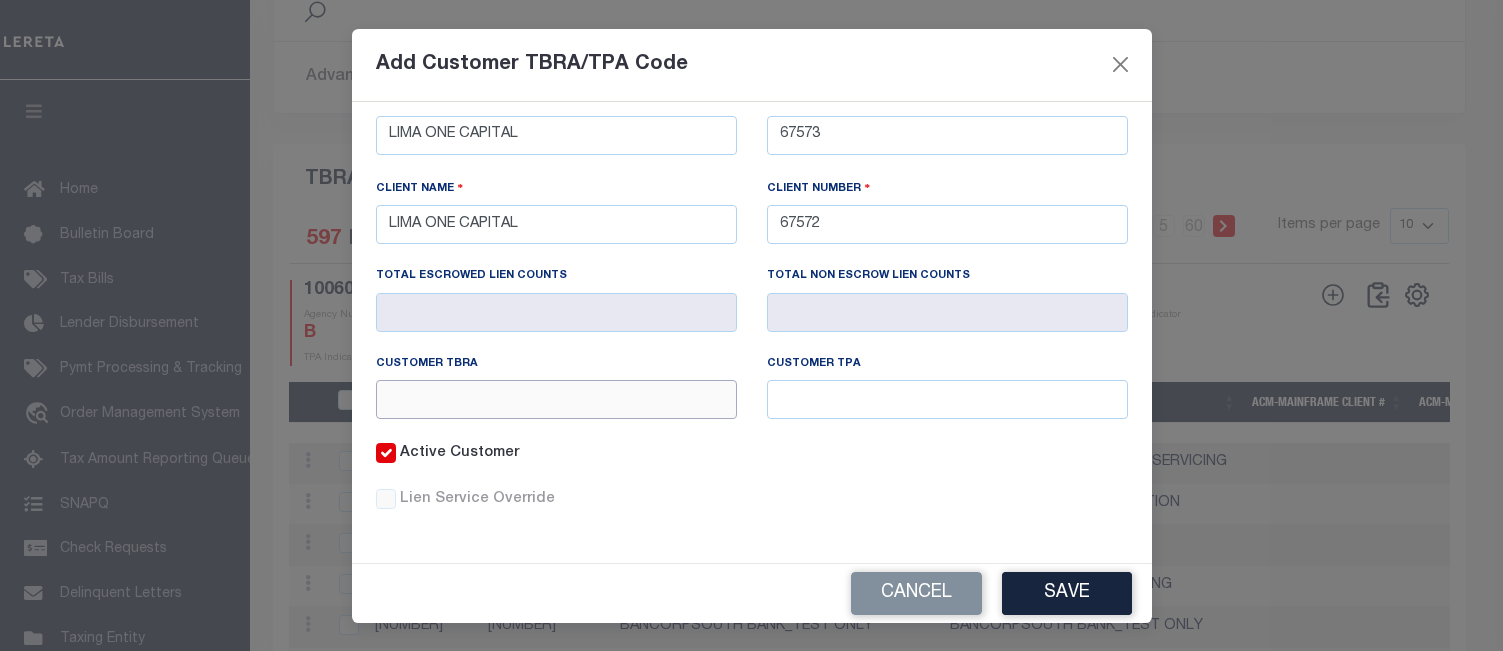 click at bounding box center (556, 399) 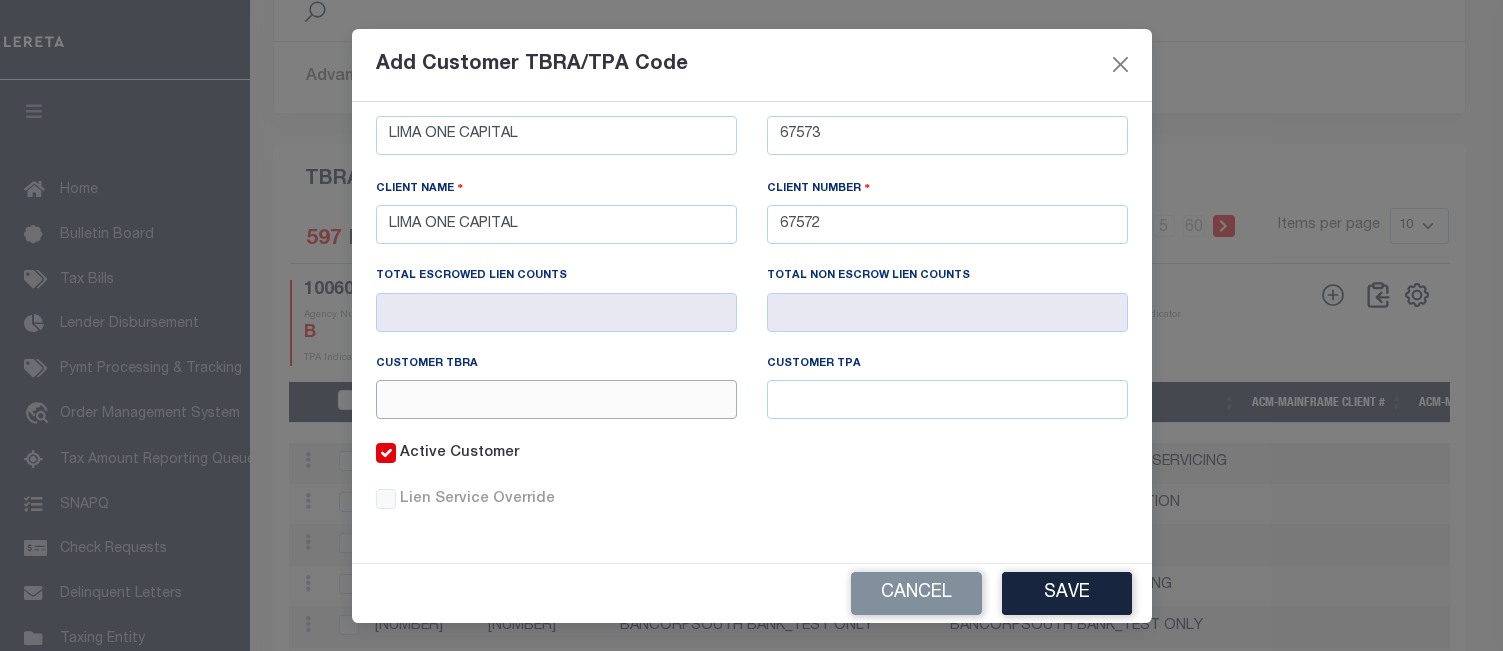 click at bounding box center [556, 399] 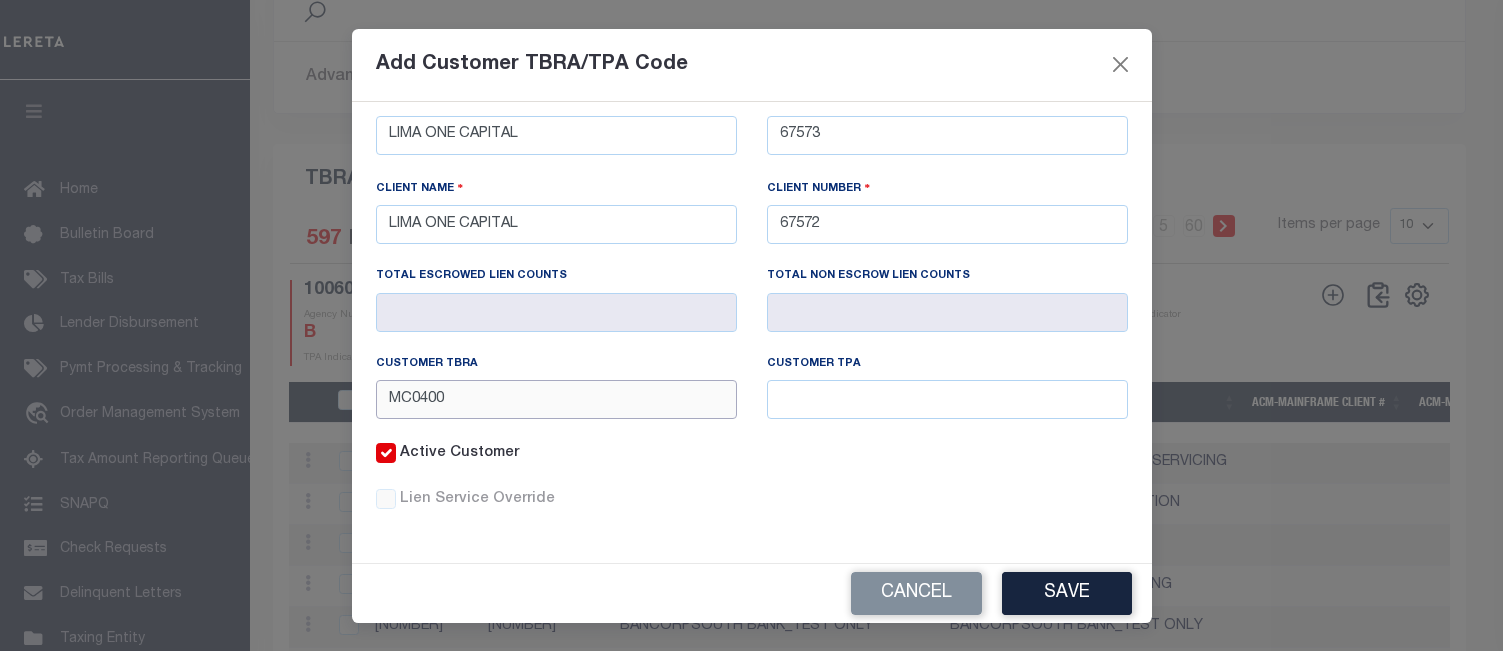type on "MC0400" 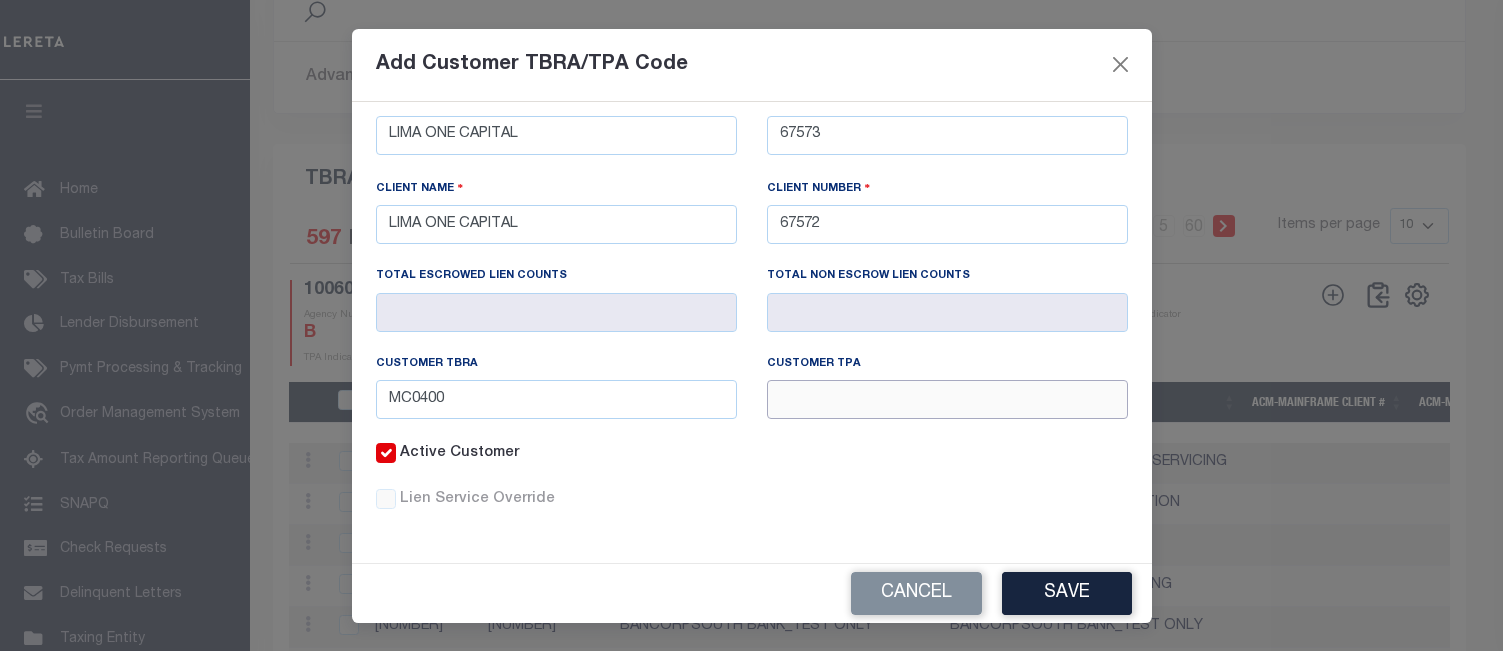 drag, startPoint x: 775, startPoint y: 392, endPoint x: 1161, endPoint y: 430, distance: 387.86597 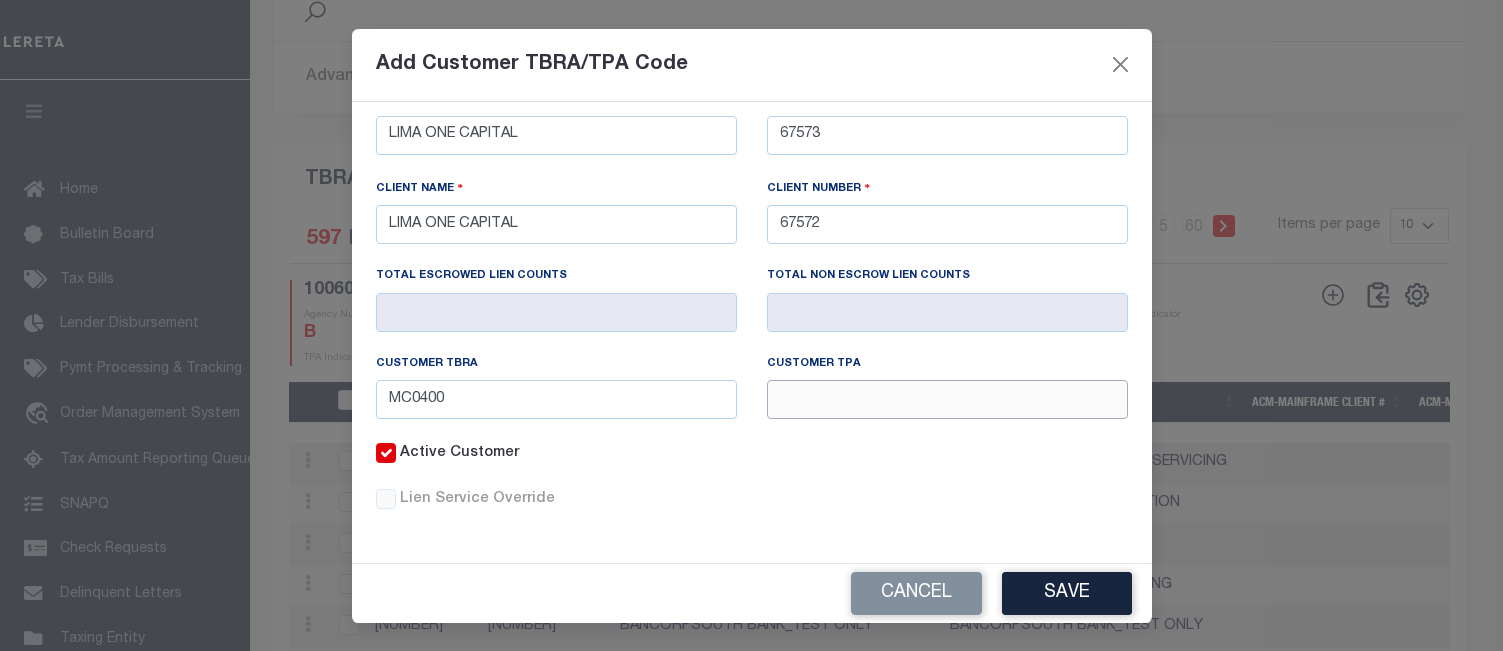 click at bounding box center [947, 399] 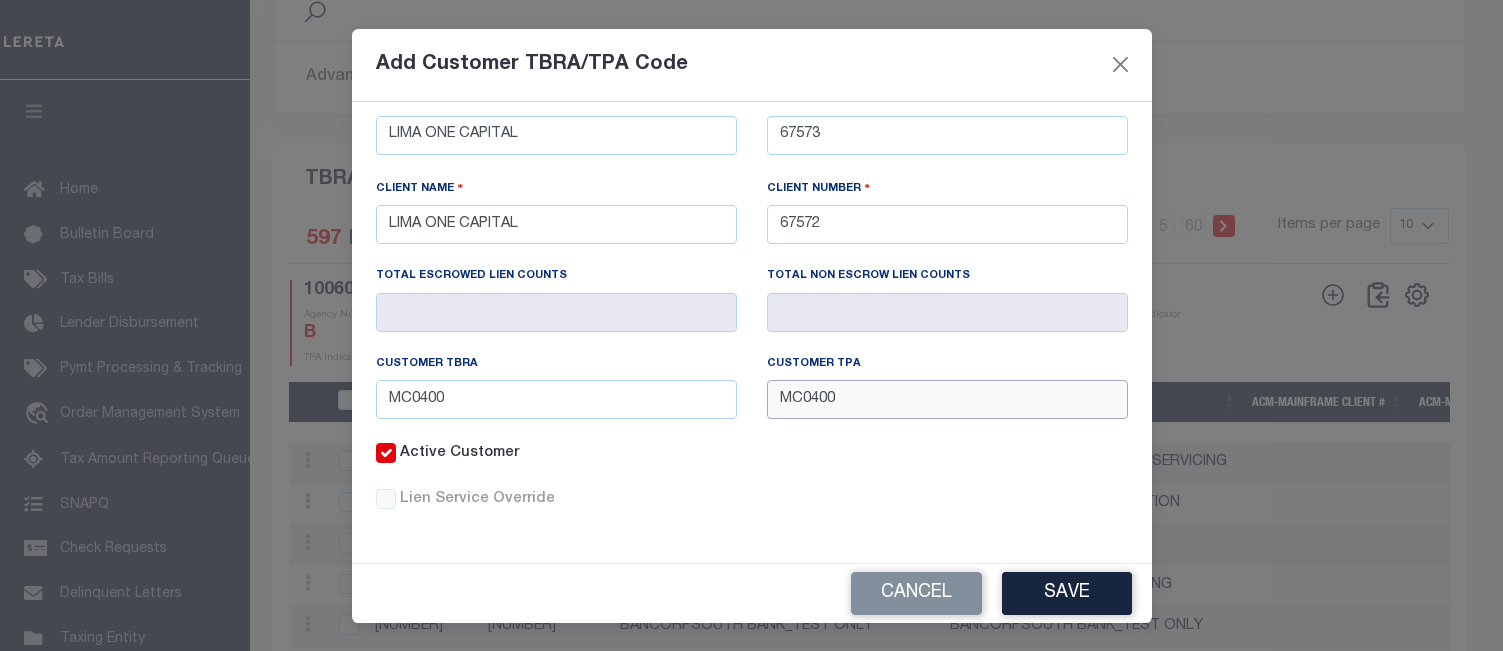type on "MC0400" 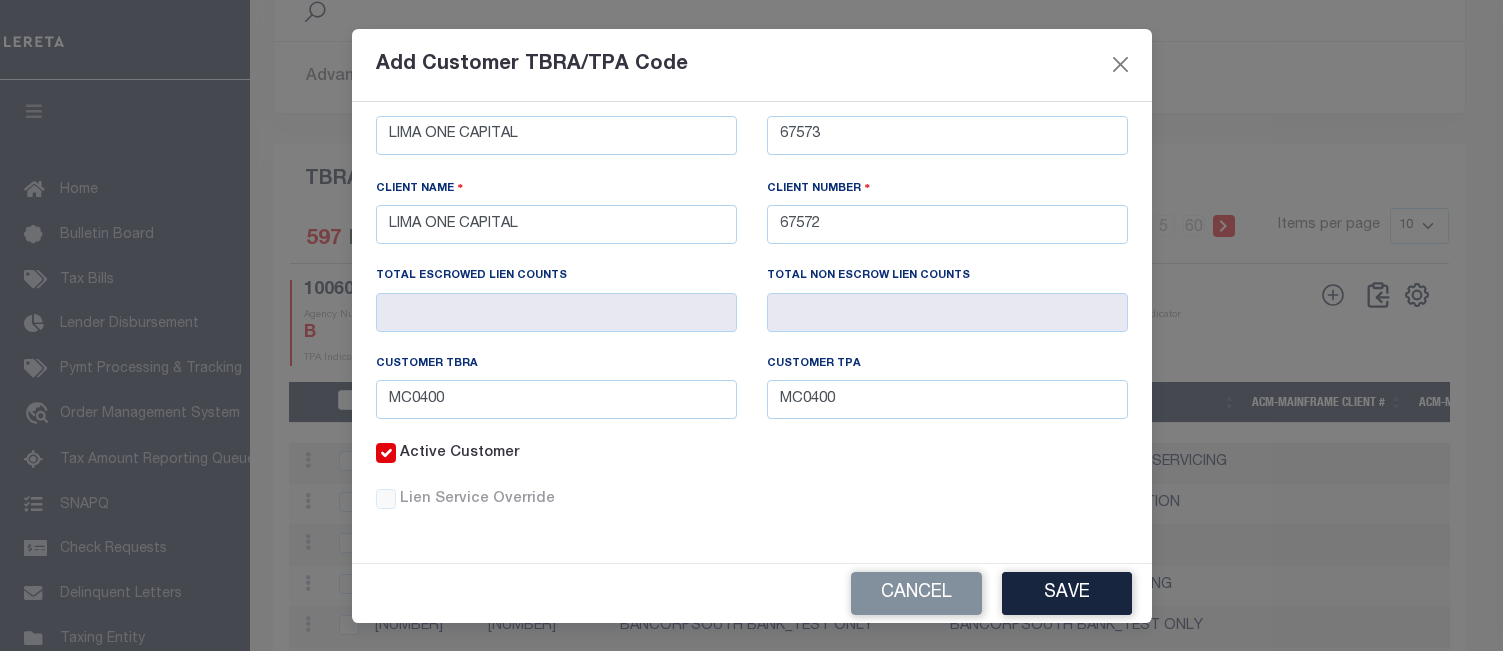click on "Save" at bounding box center [1067, 593] 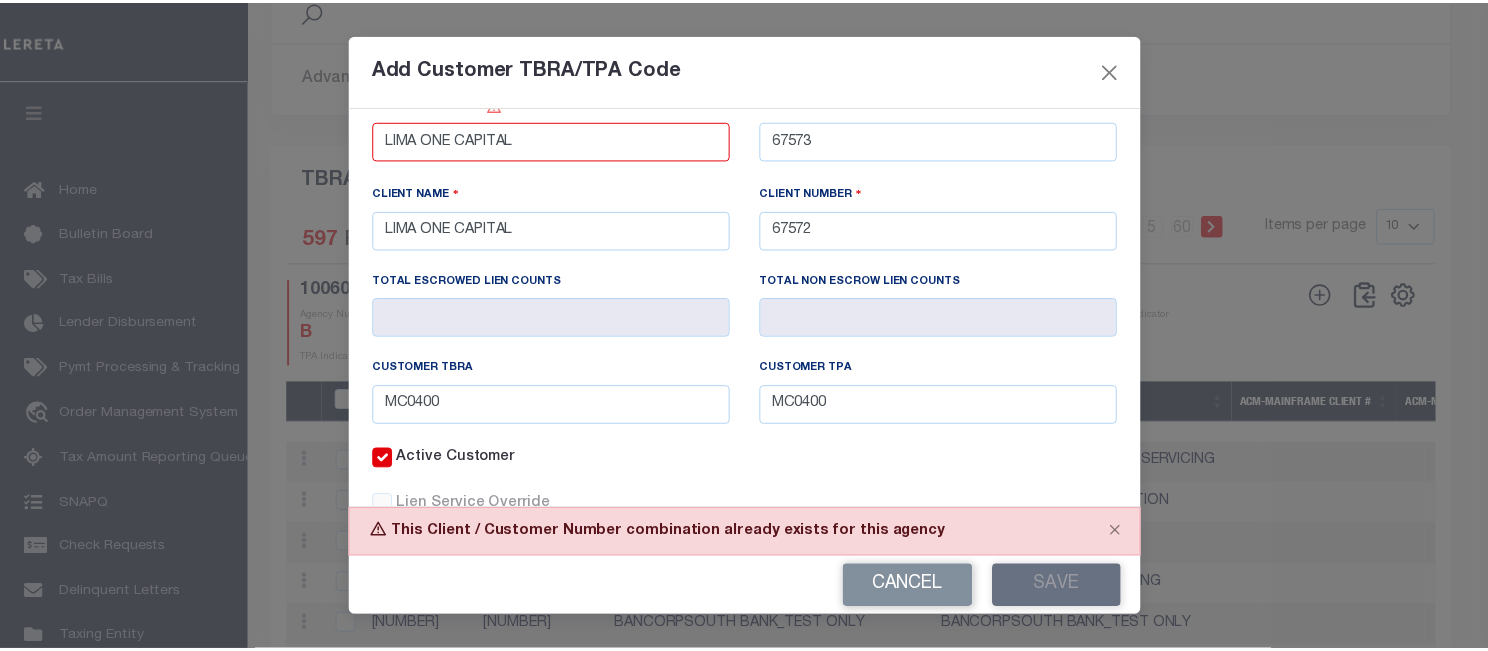 scroll, scrollTop: 151, scrollLeft: 0, axis: vertical 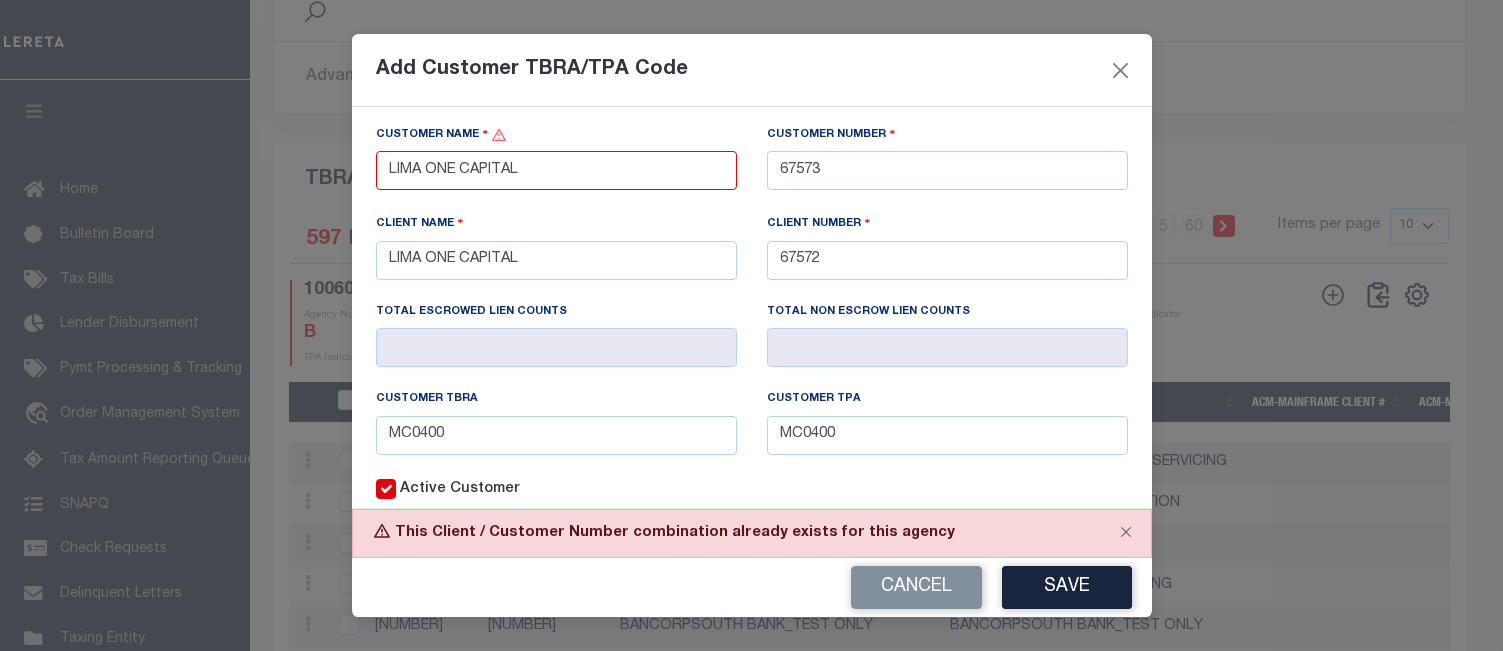click on "Customer TPA
MC0400" at bounding box center [947, 434] 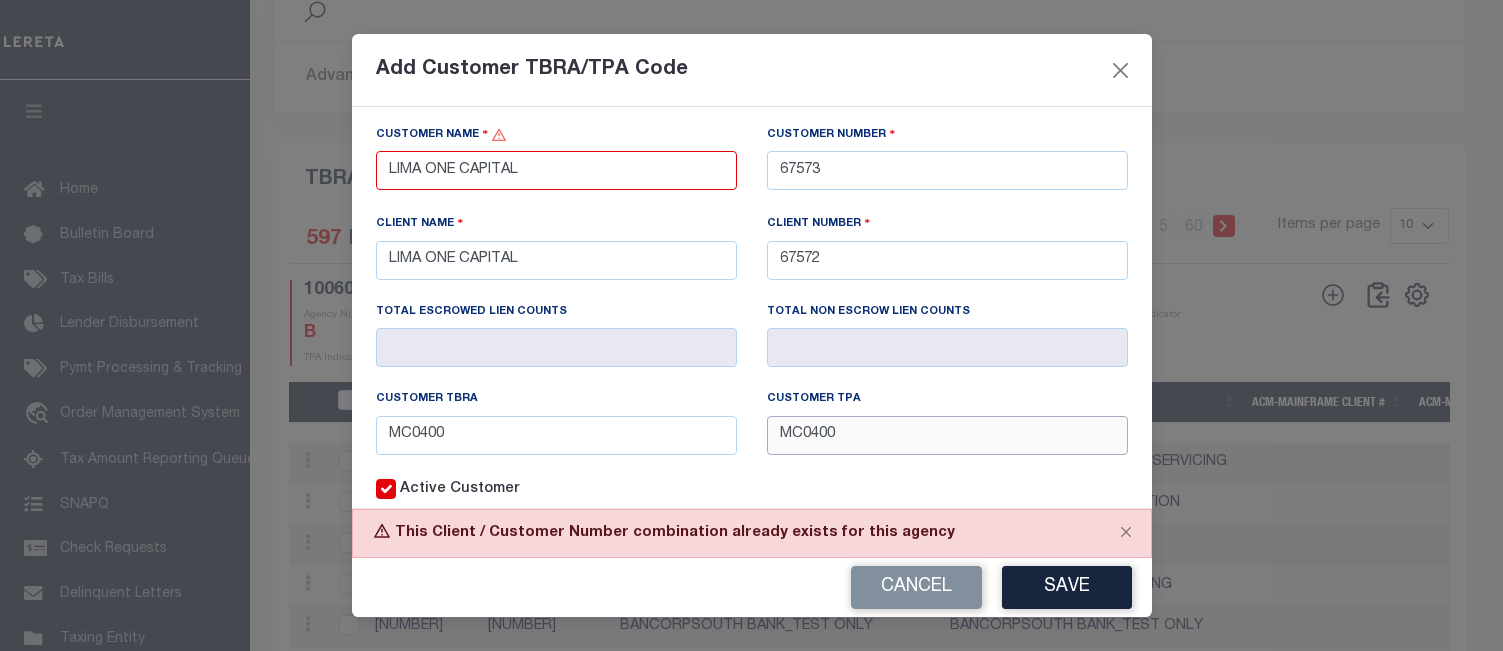 click on "MC0400" at bounding box center (947, 435) 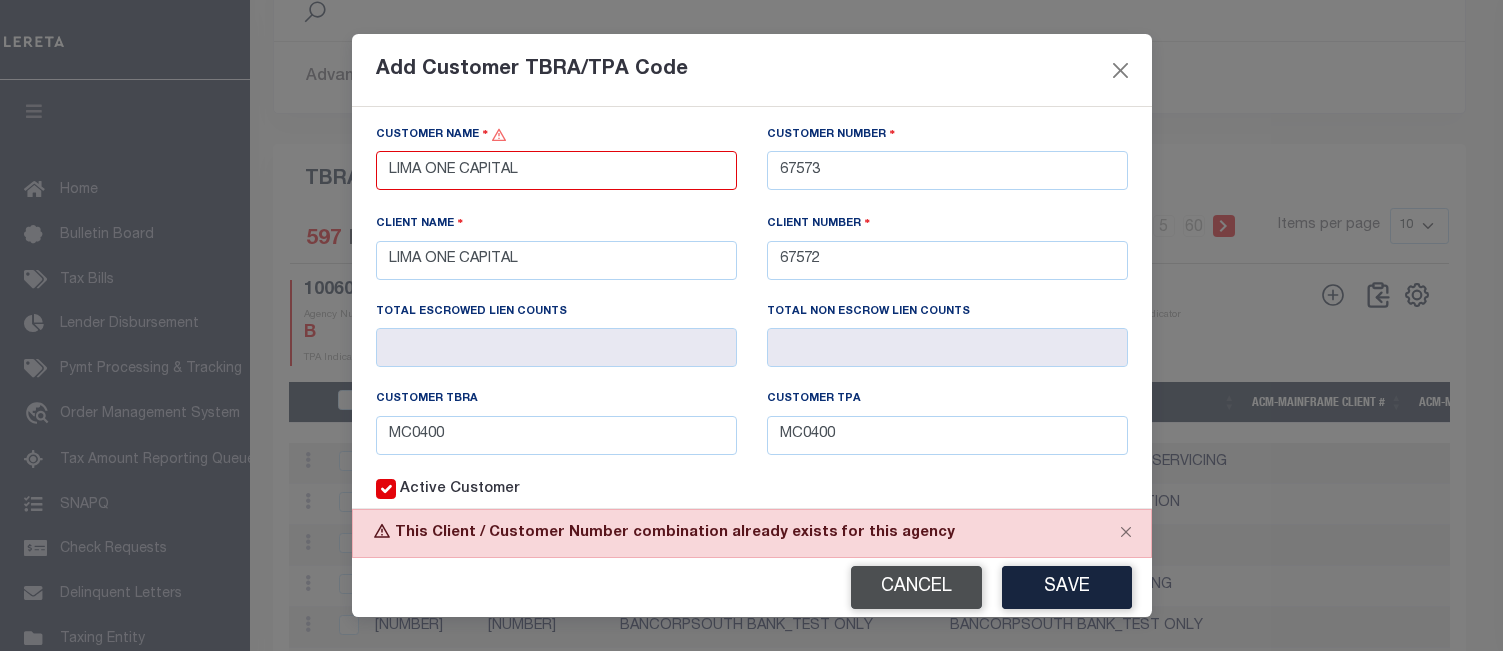 click on "Cancel" at bounding box center [916, 587] 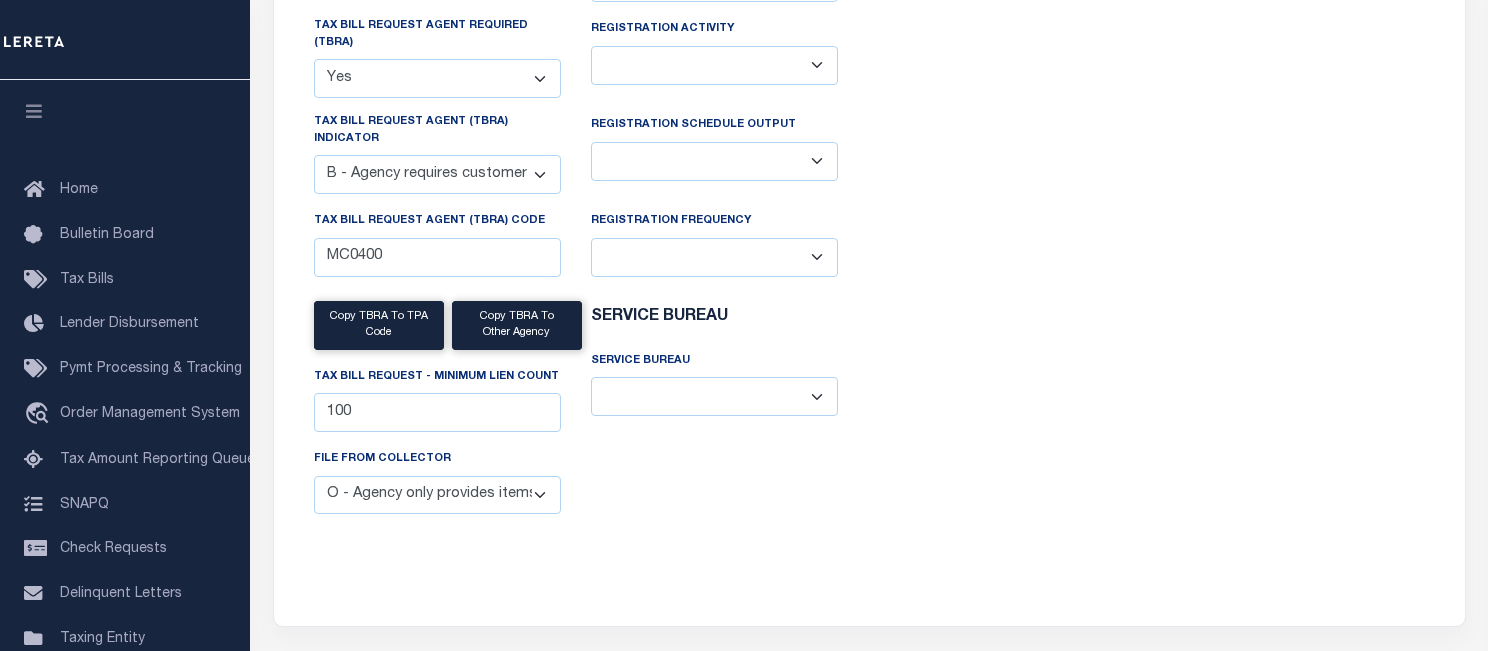 scroll, scrollTop: 0, scrollLeft: 0, axis: both 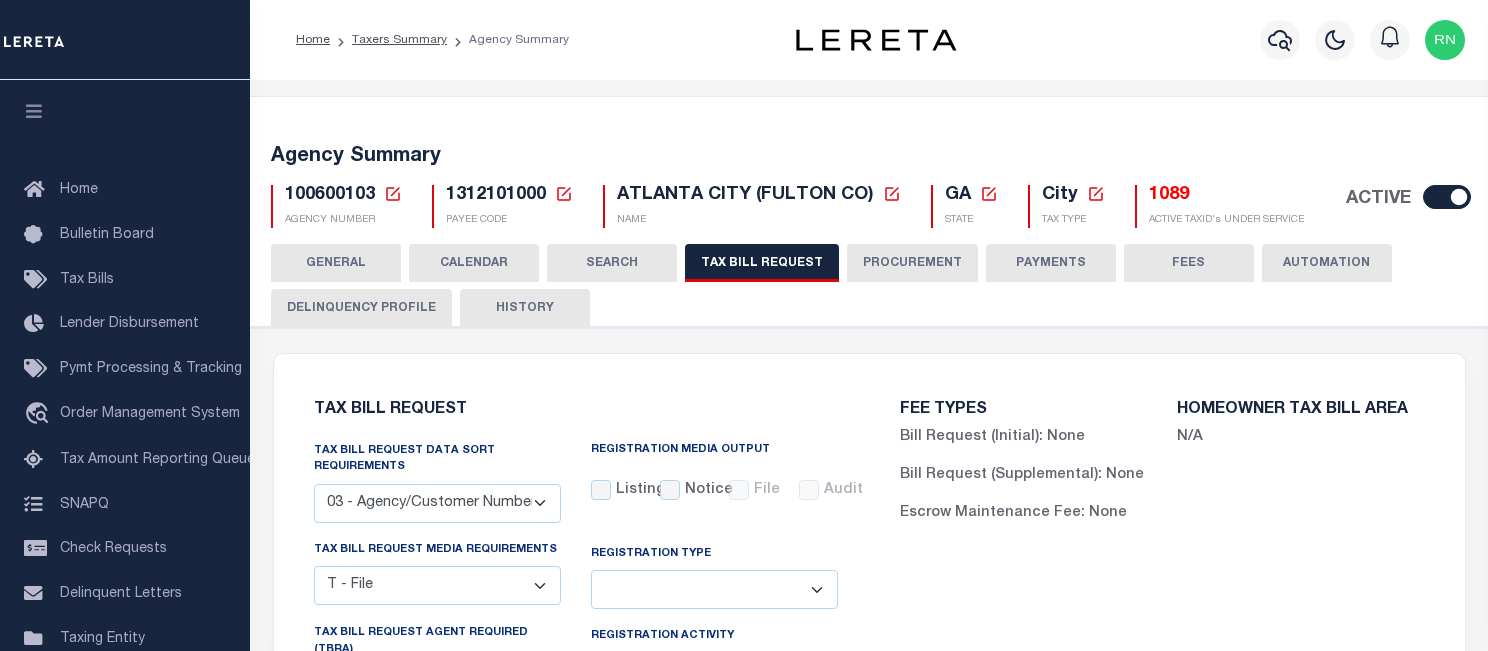 click at bounding box center (393, 195) 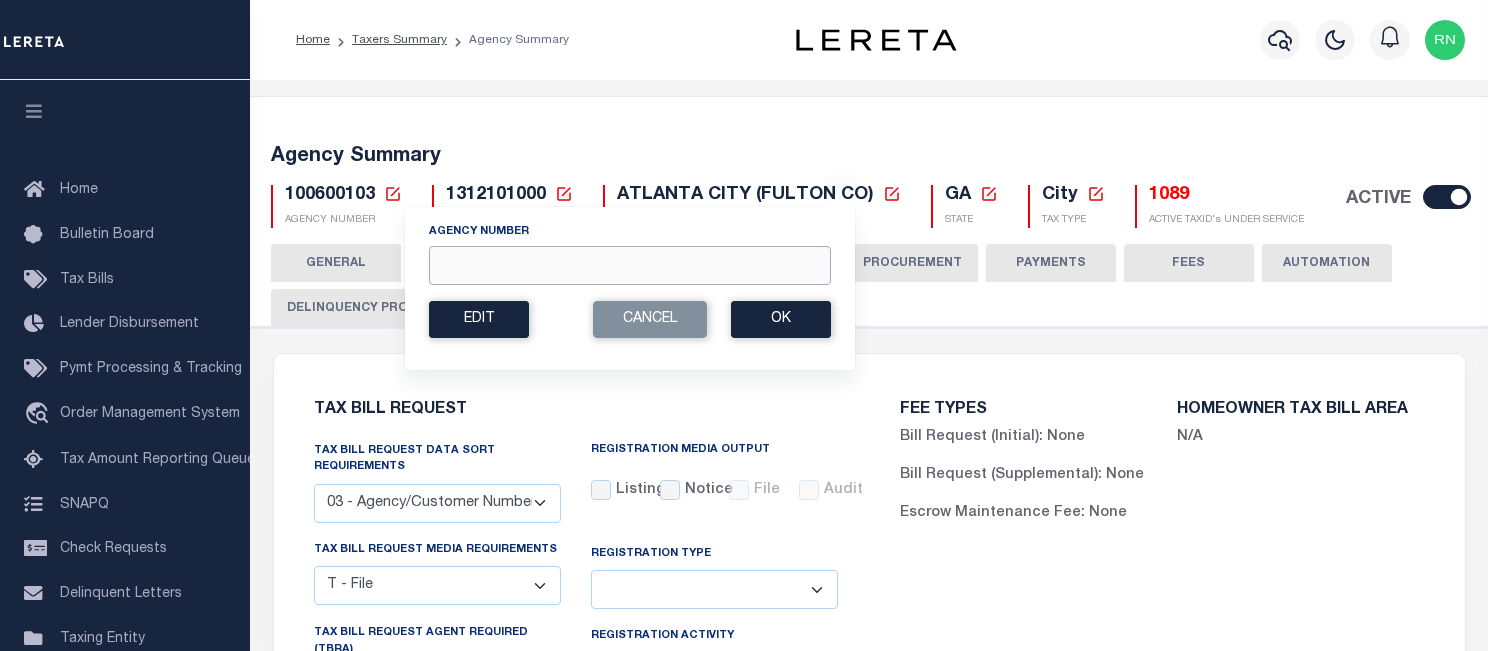 drag, startPoint x: 503, startPoint y: 256, endPoint x: 487, endPoint y: 255, distance: 16.03122 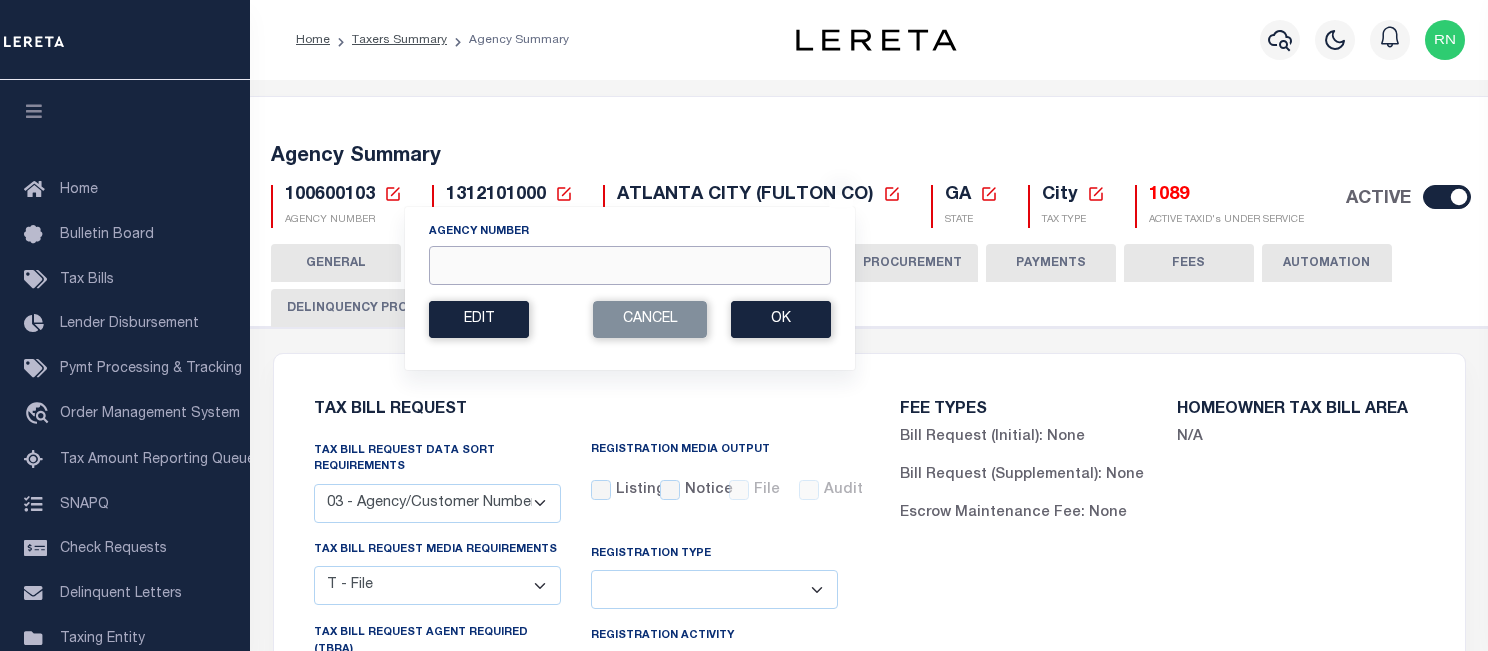 click on "Agency Number" at bounding box center [630, 265] 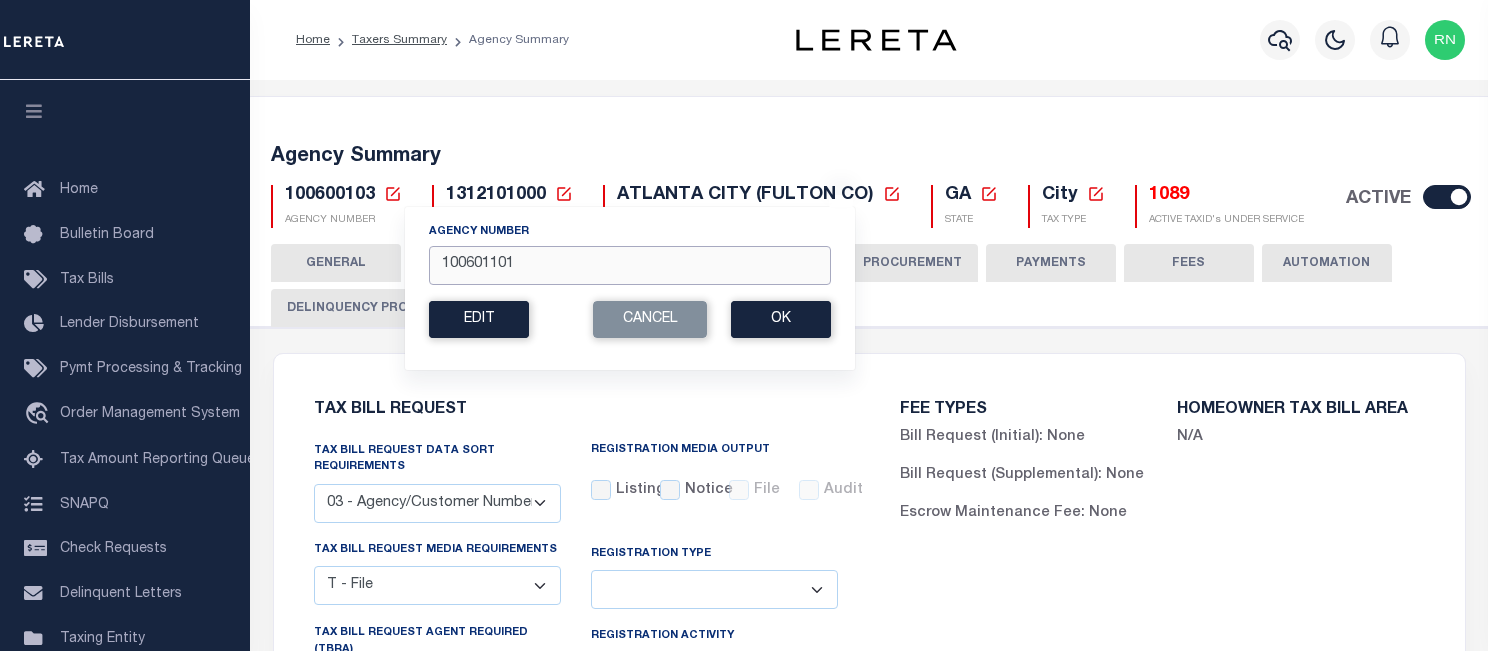type on "100601101" 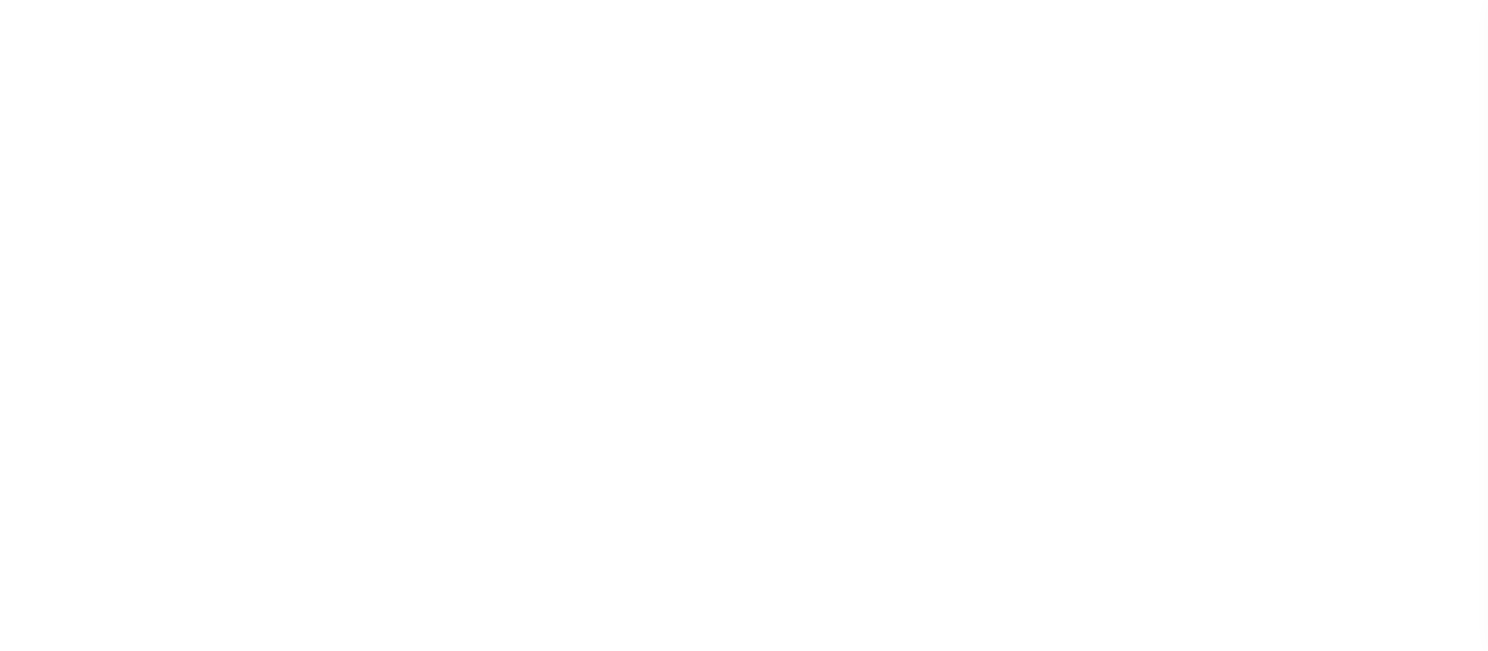 scroll, scrollTop: 0, scrollLeft: 0, axis: both 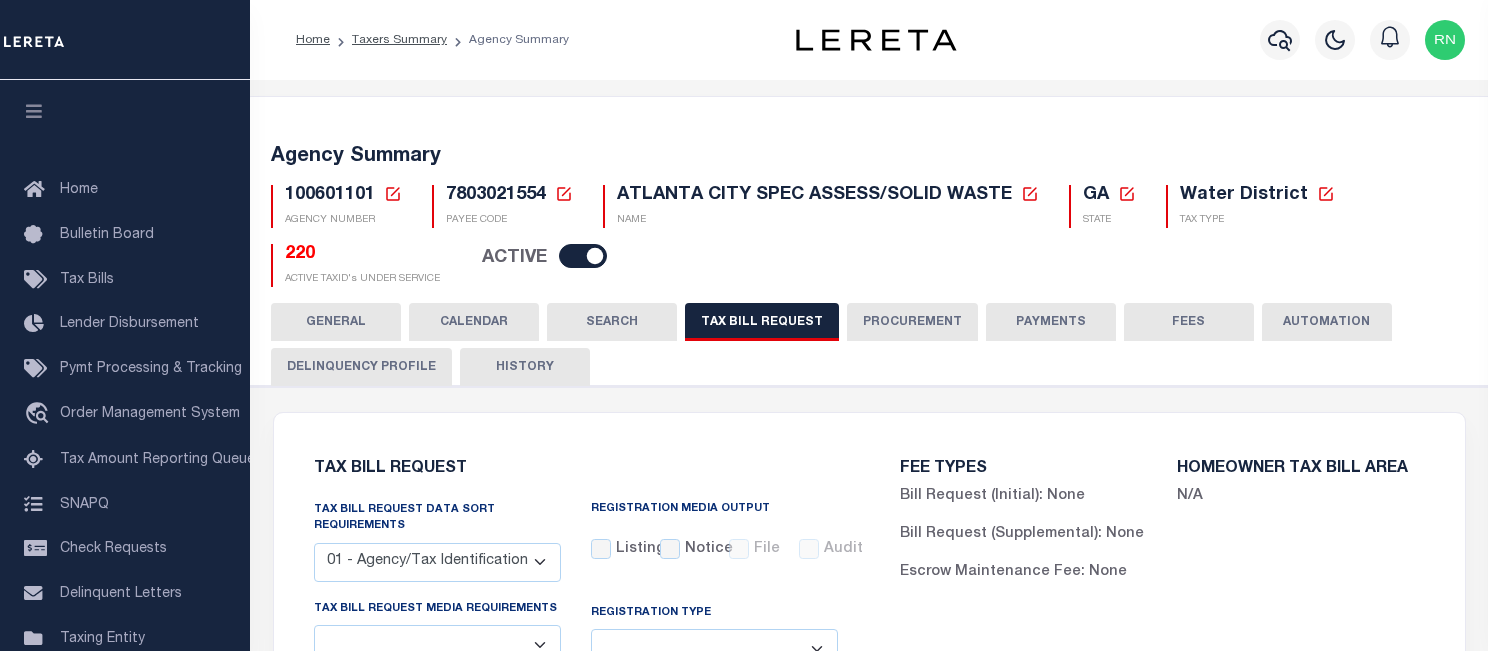 select on "27" 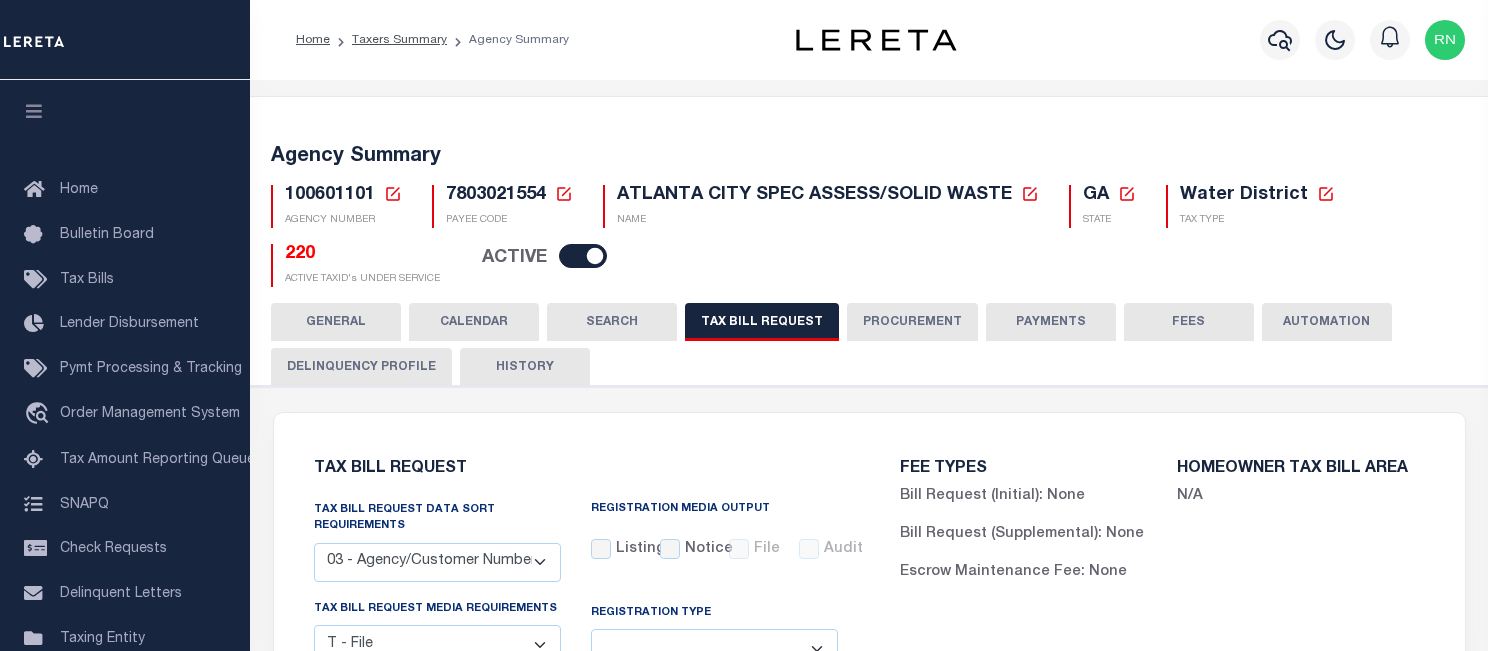 drag, startPoint x: 1105, startPoint y: 362, endPoint x: 1099, endPoint y: 352, distance: 11.661903 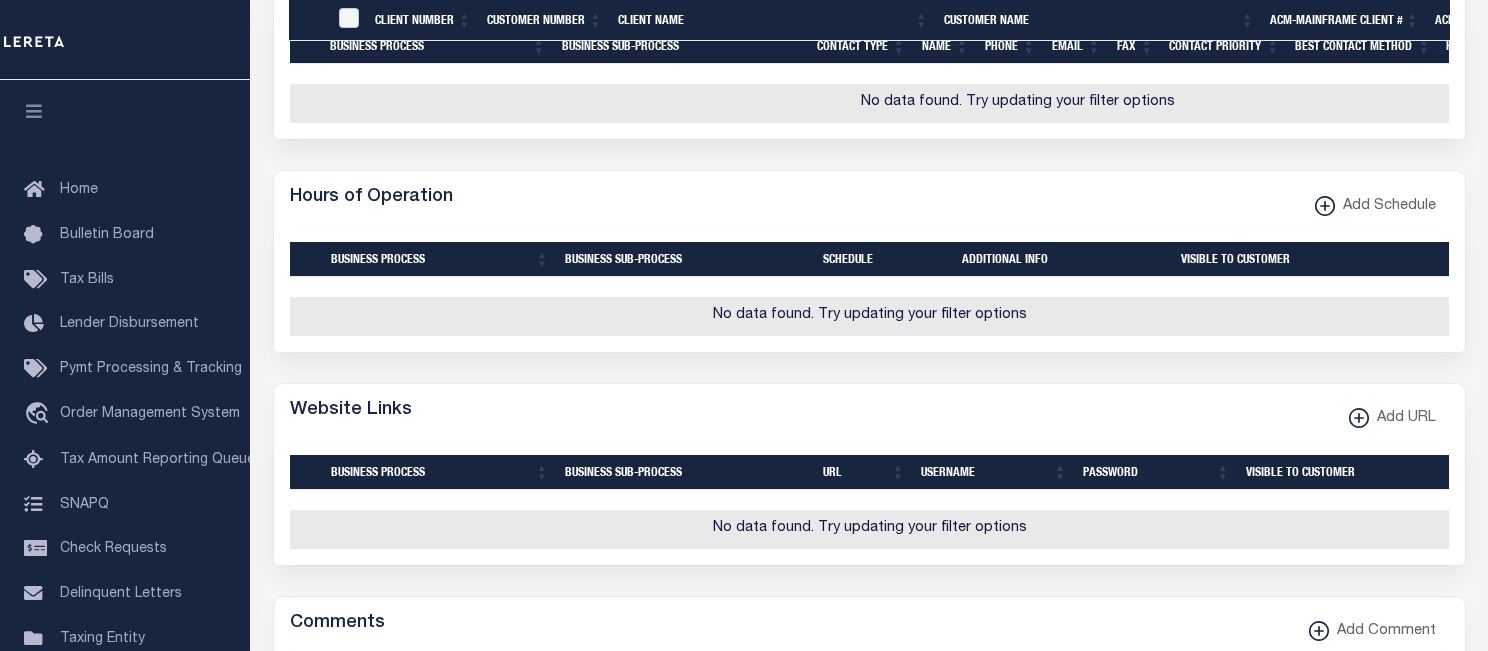 scroll, scrollTop: 2385, scrollLeft: 0, axis: vertical 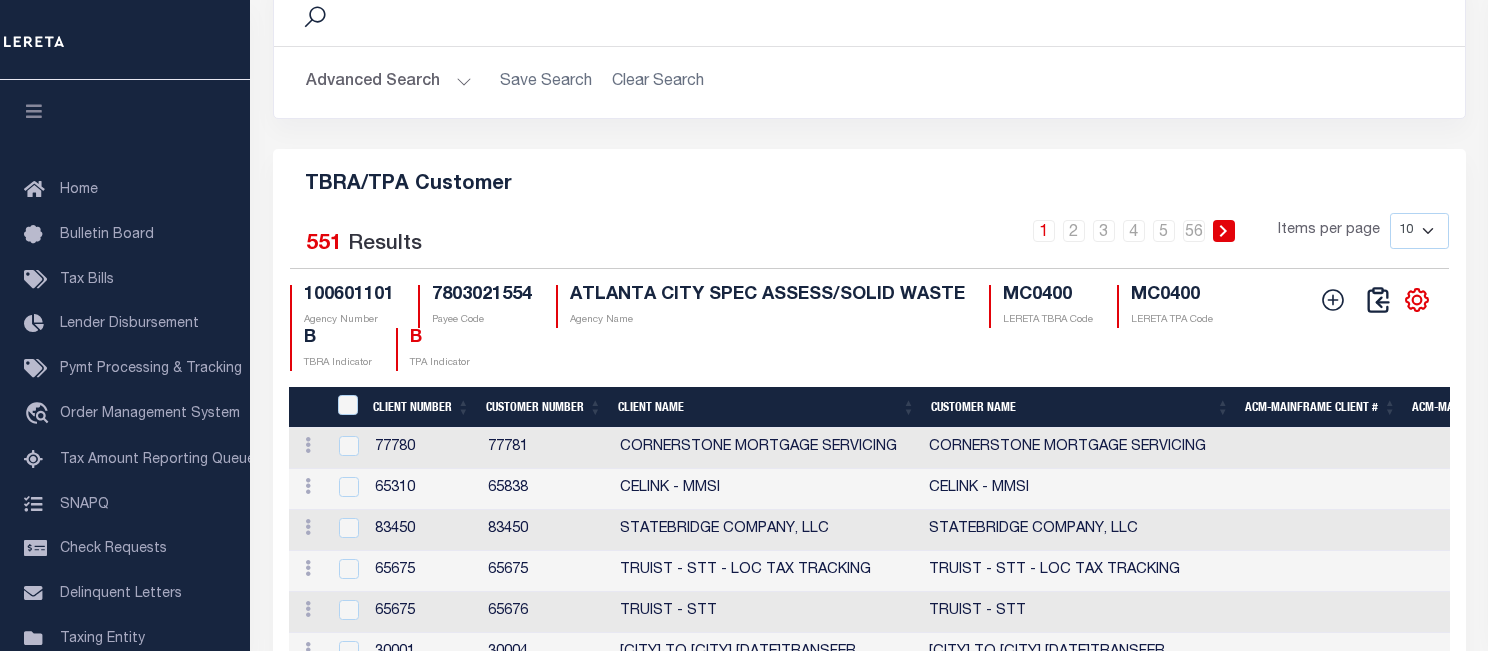 click 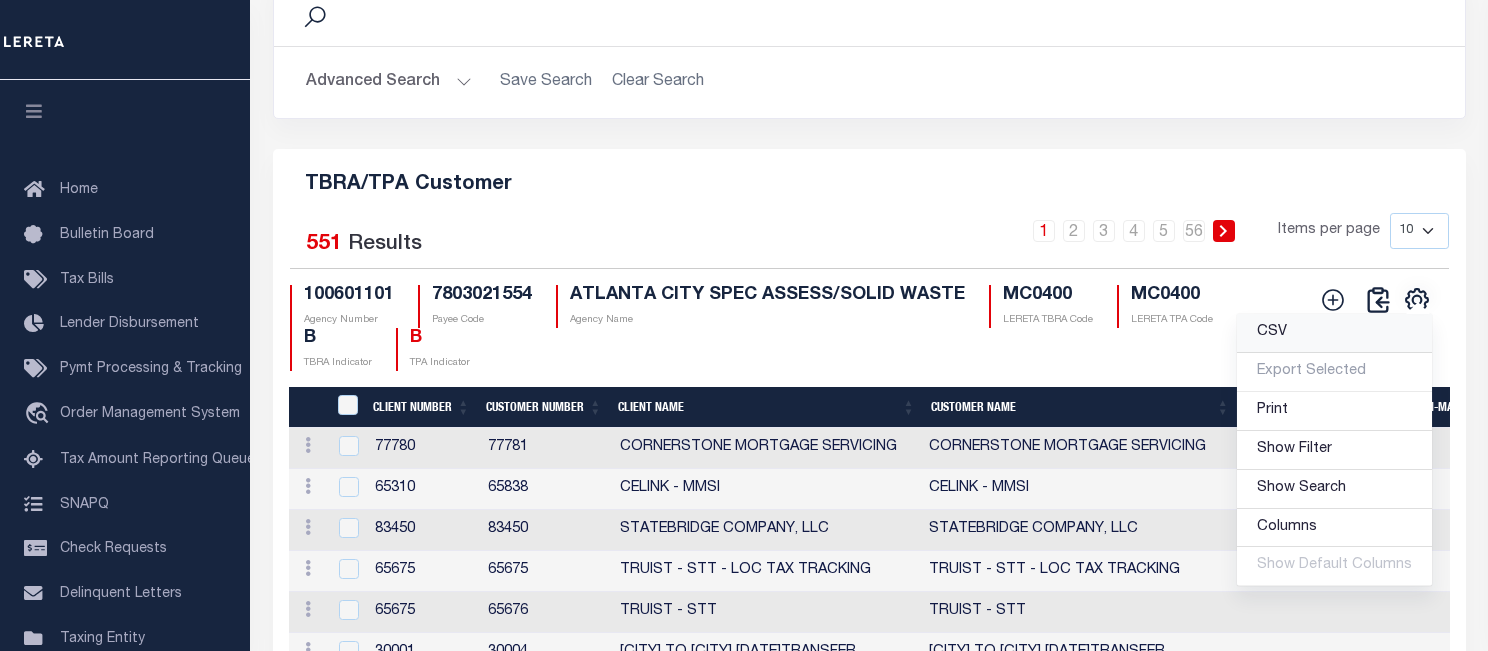 click on "CSV" at bounding box center [1334, 333] 